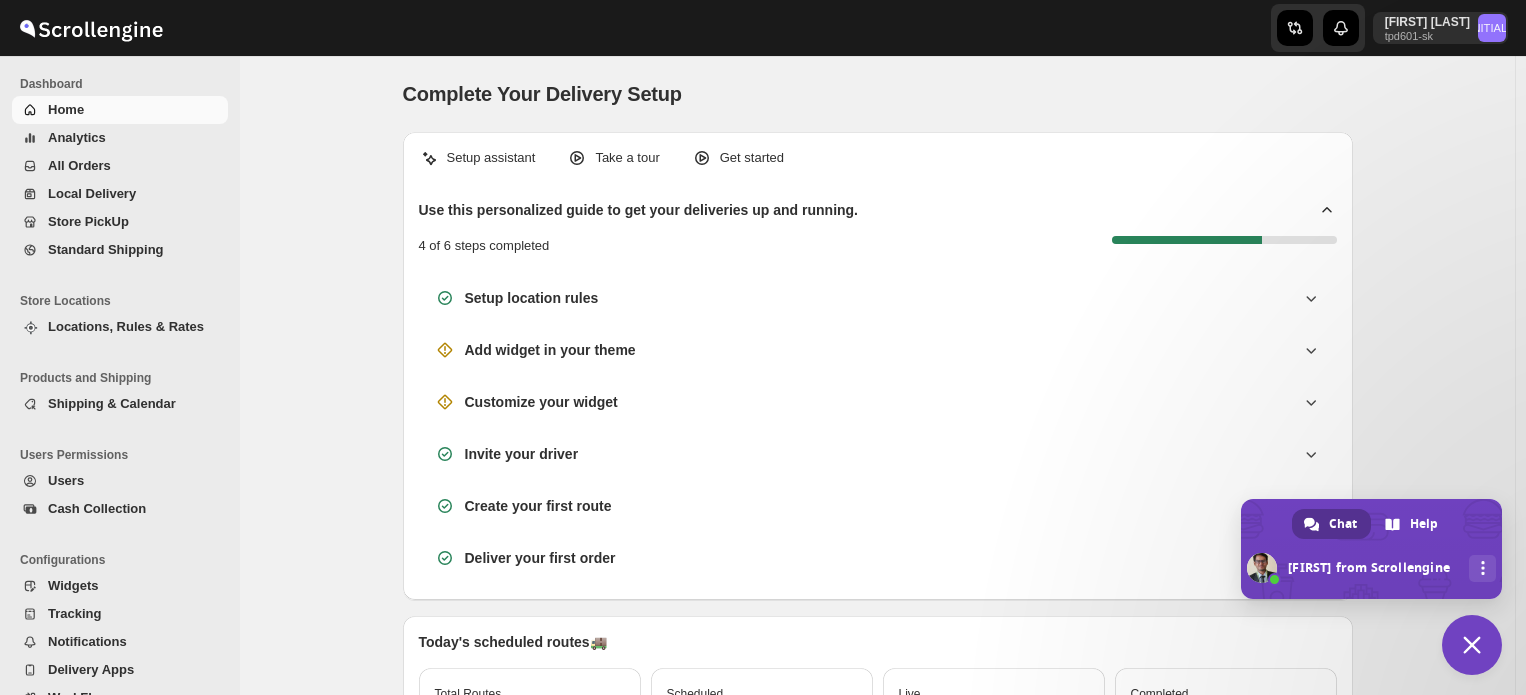 scroll, scrollTop: 0, scrollLeft: 0, axis: both 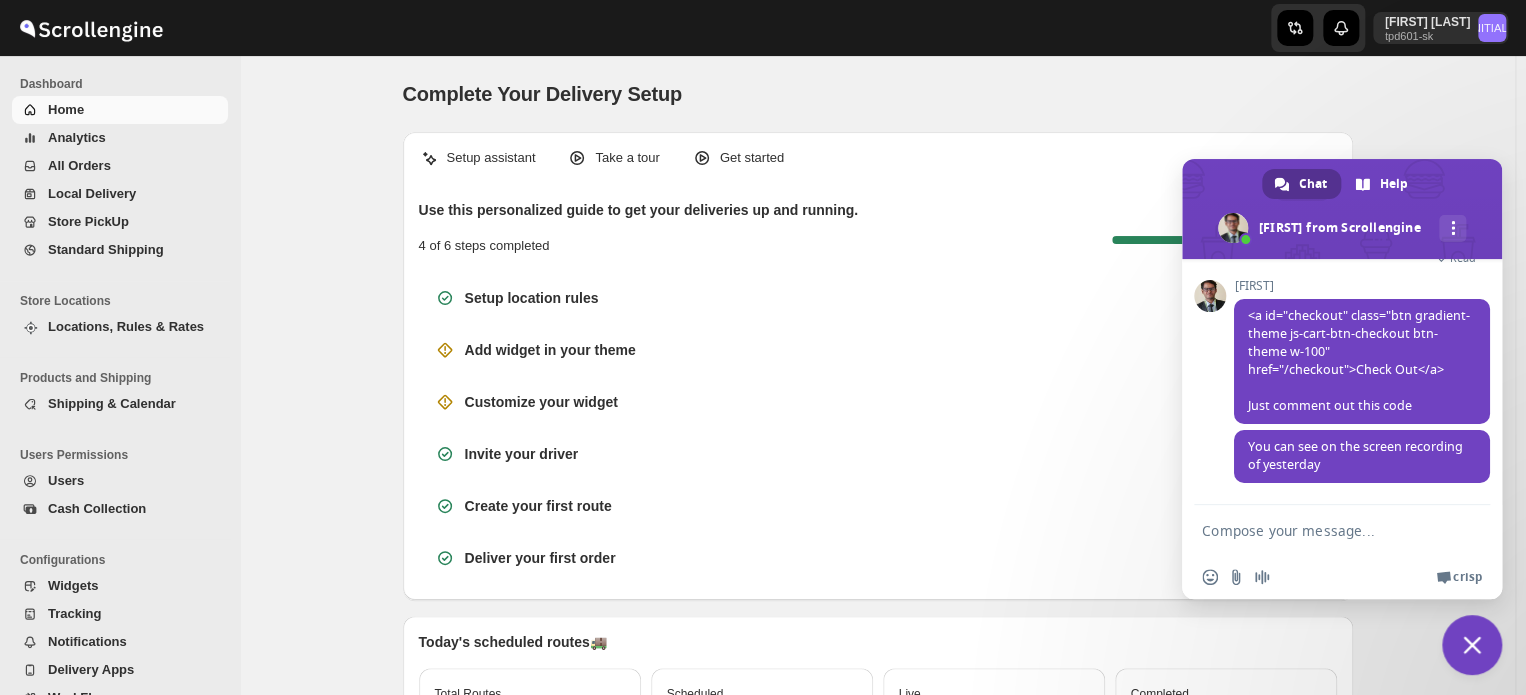 click on "All Orders" at bounding box center (79, 165) 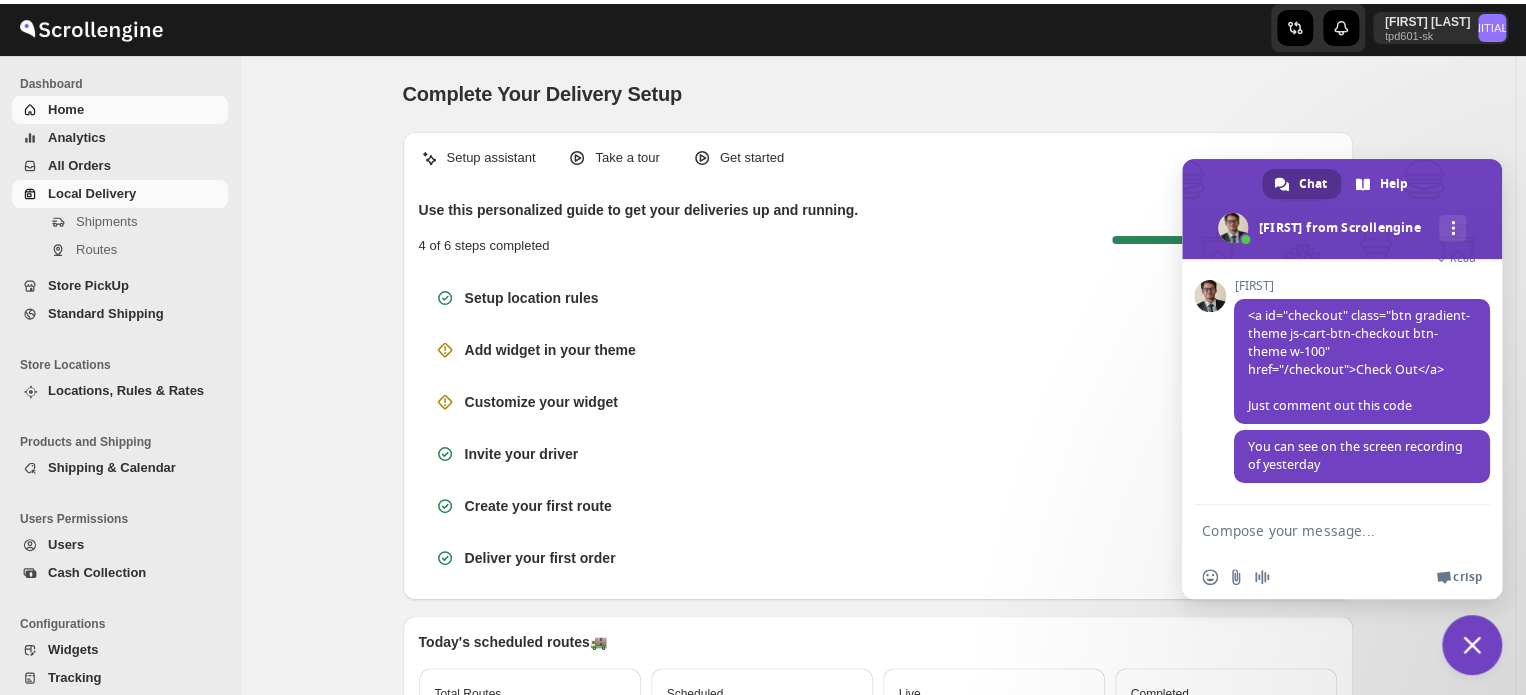 click on "Local Delivery" at bounding box center [92, 193] 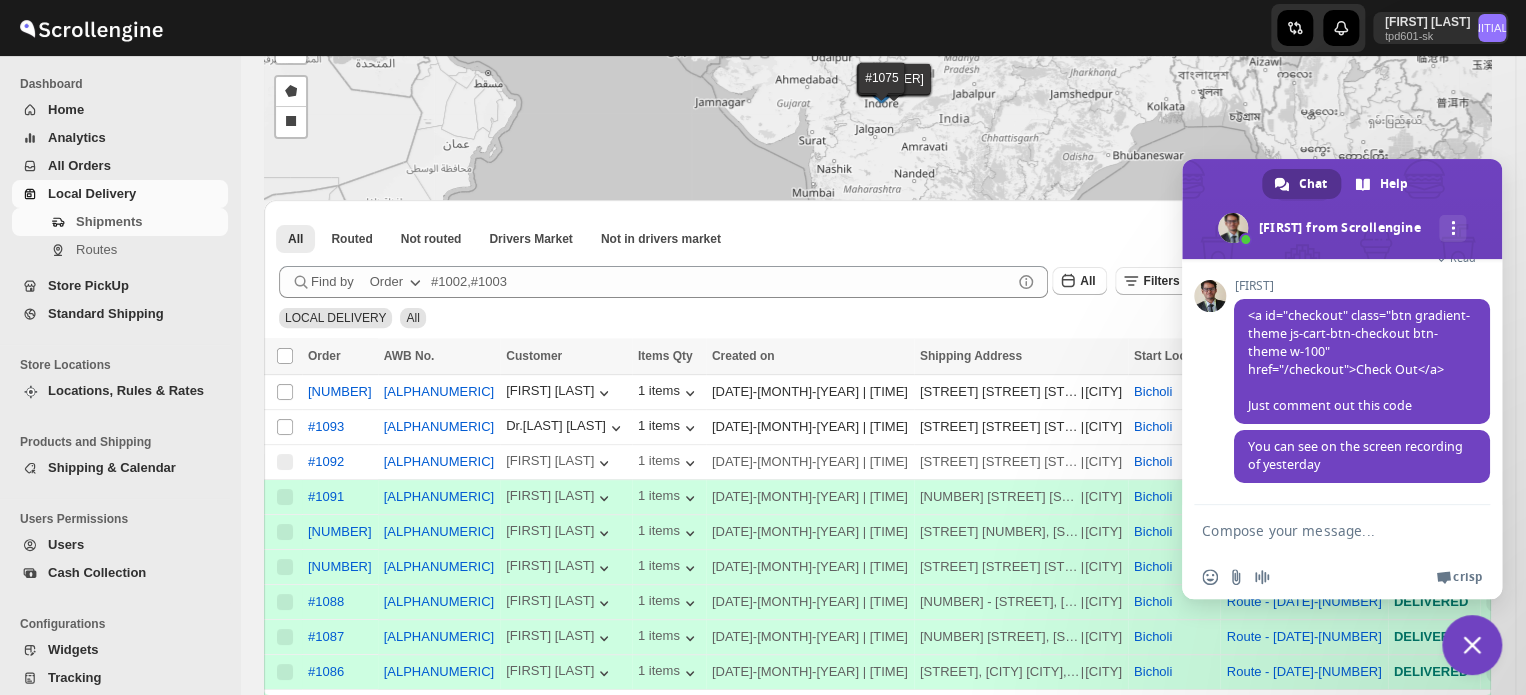 scroll, scrollTop: 160, scrollLeft: 0, axis: vertical 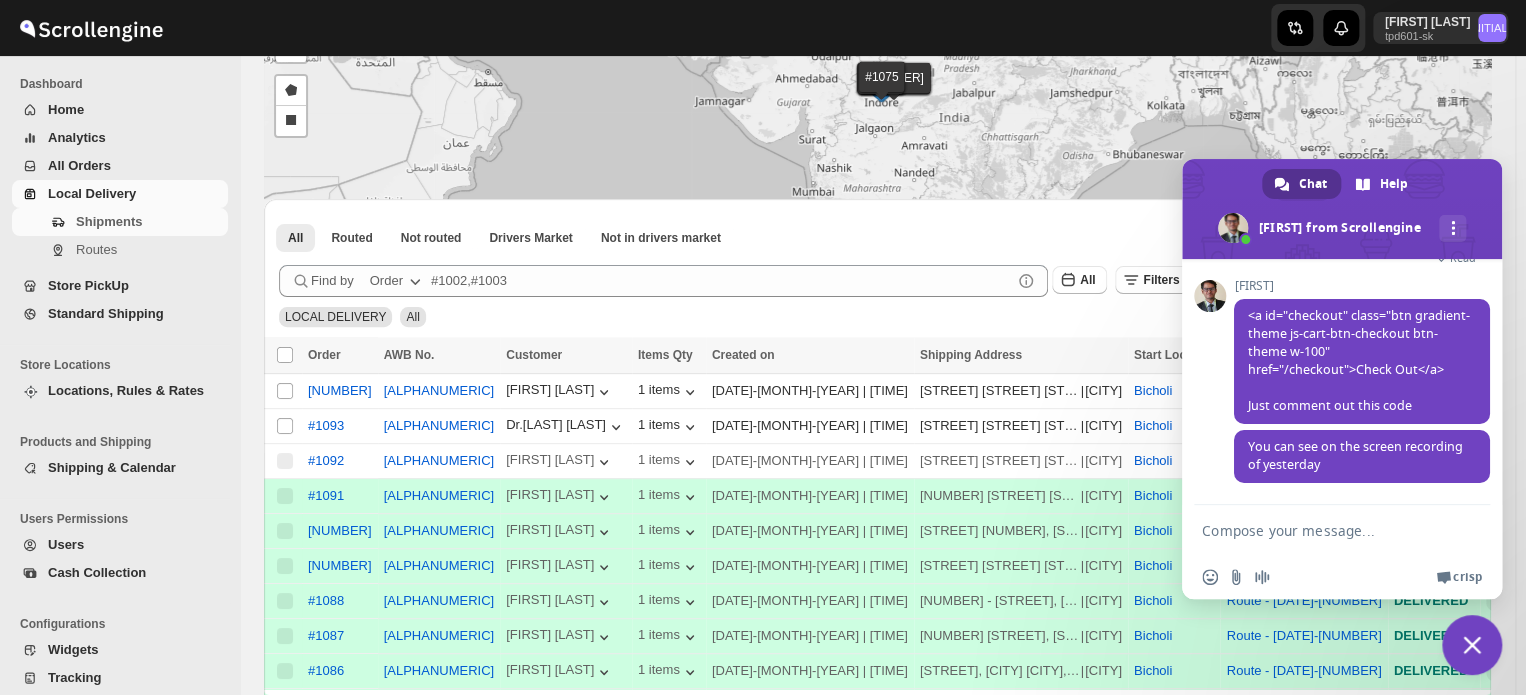 click at bounding box center (1472, 645) 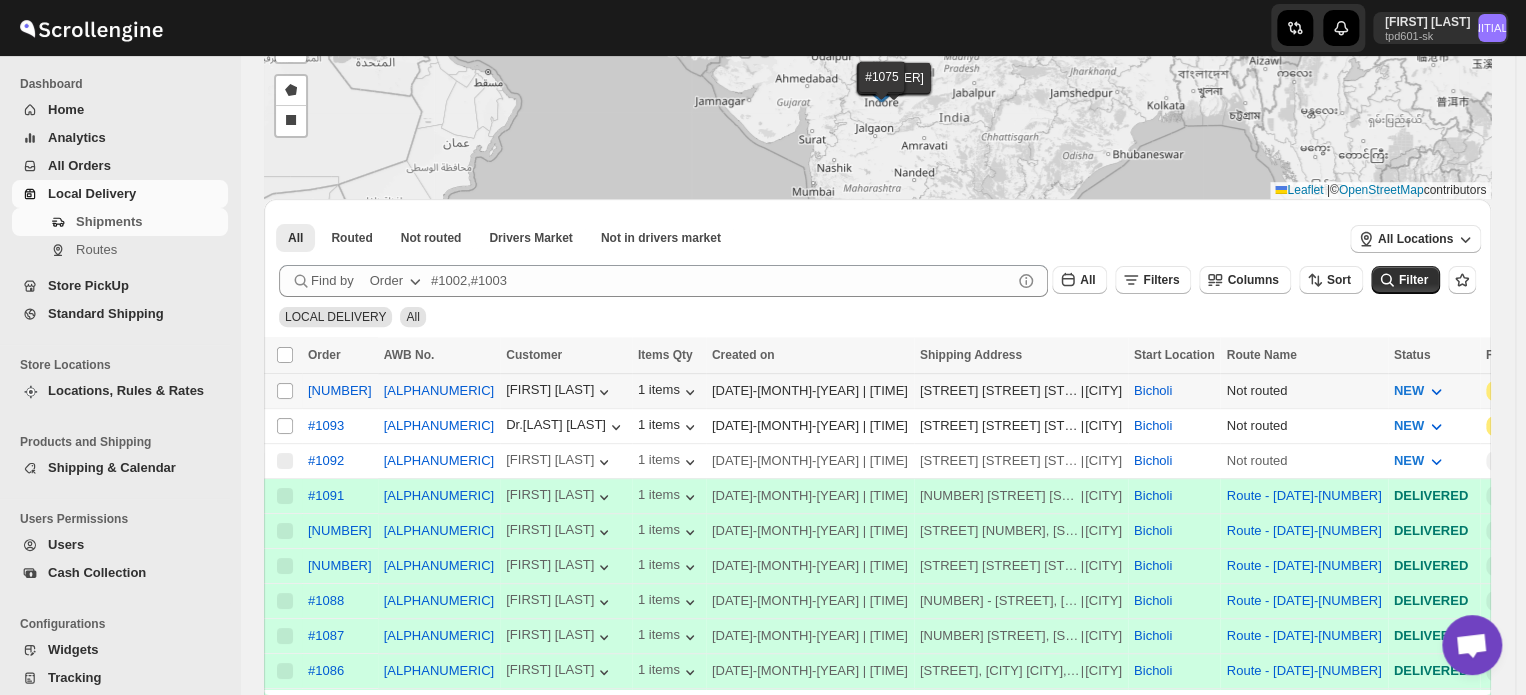scroll, scrollTop: 0, scrollLeft: 232, axis: horizontal 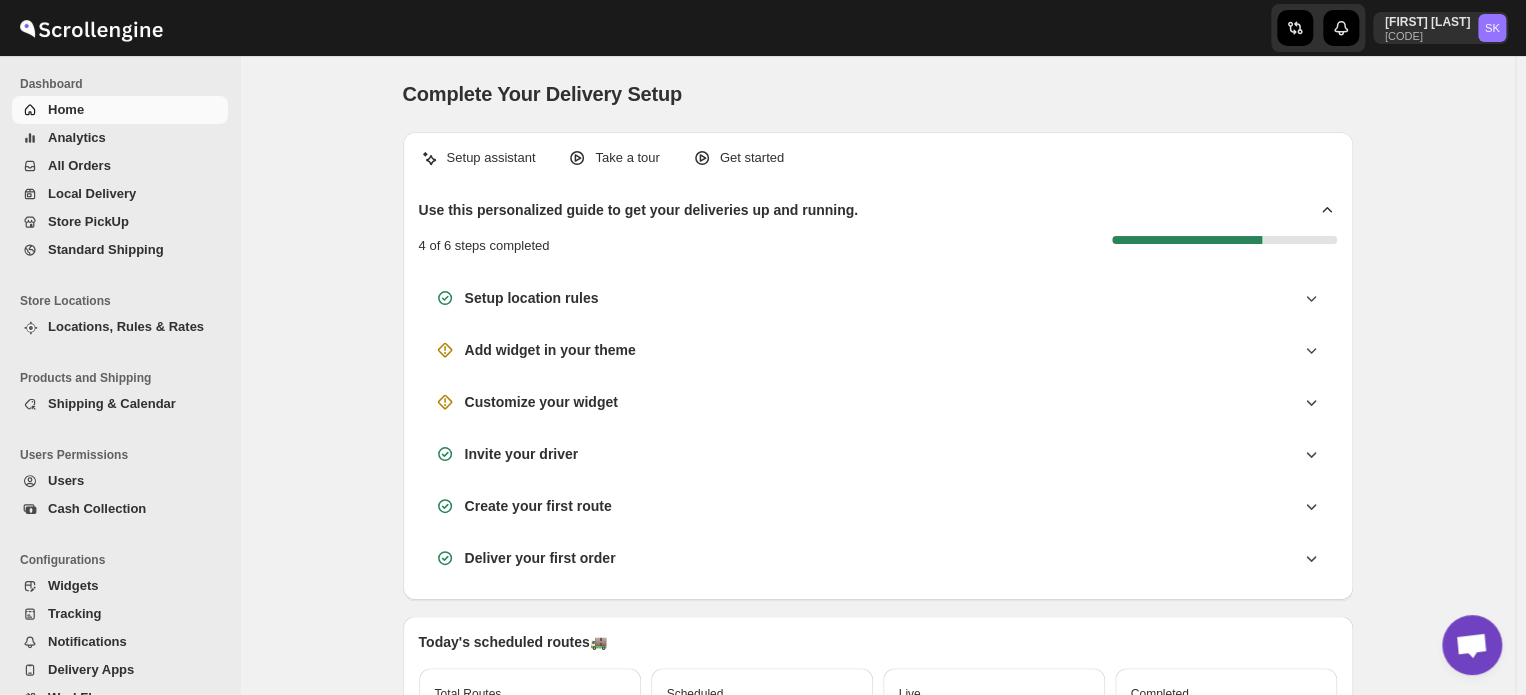 click on "All Orders" at bounding box center [79, 165] 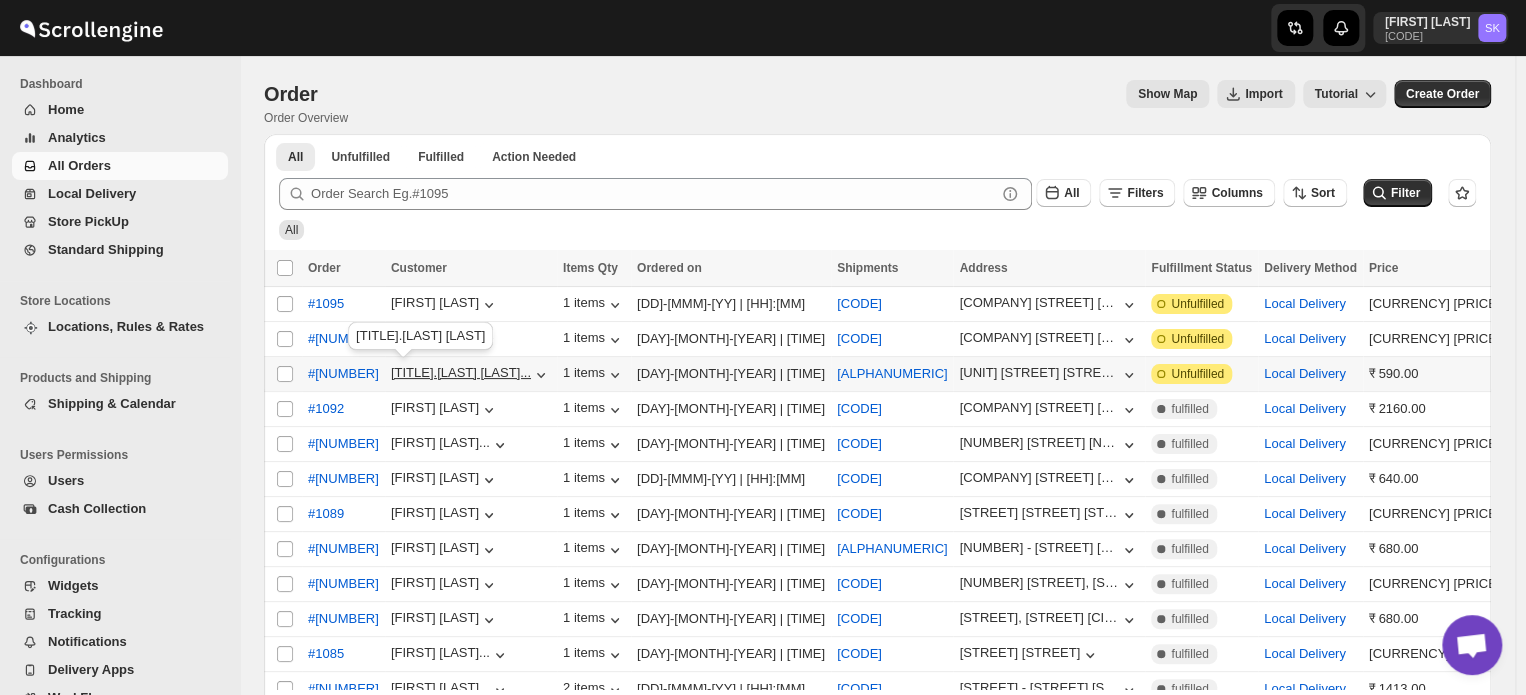 click on "[TITLE].[LAST] [LAST]..." at bounding box center (461, 372) 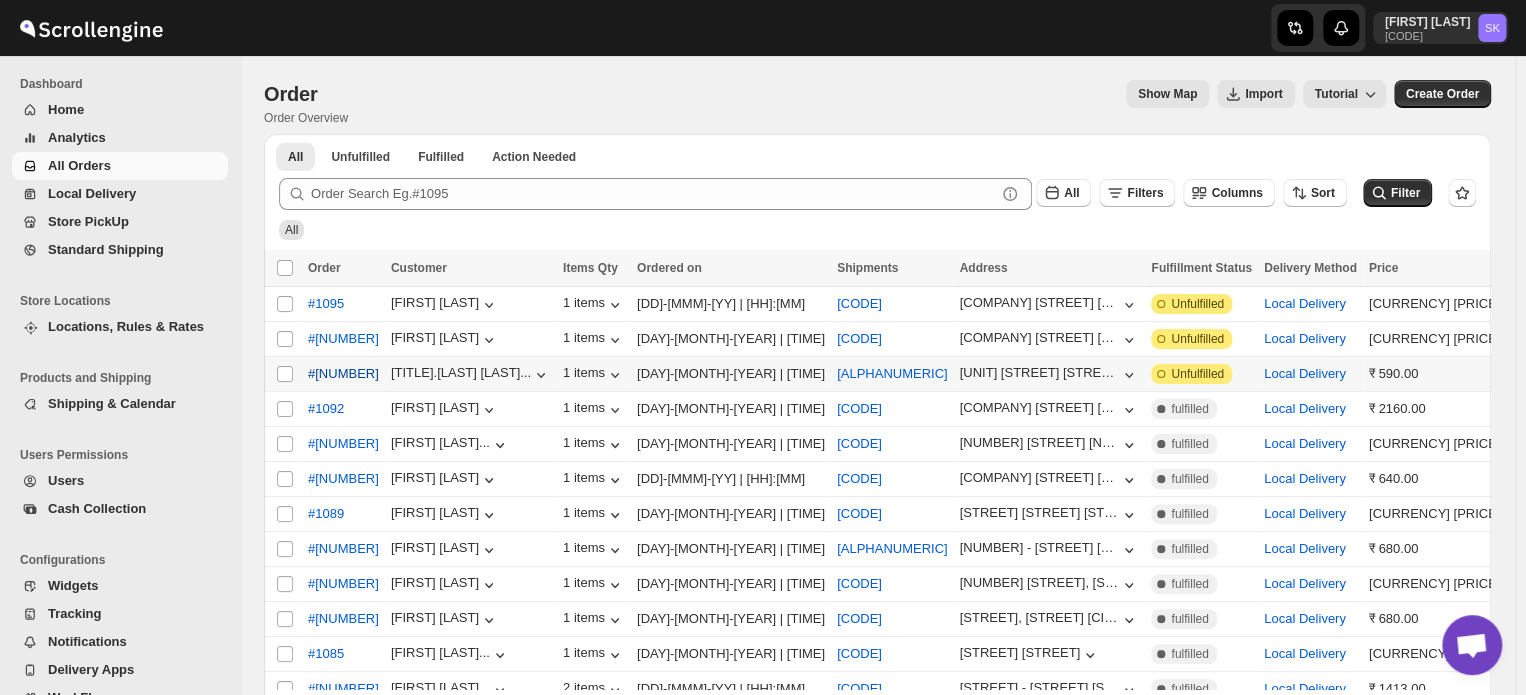 click on "#[NUMBER]" at bounding box center (343, 374) 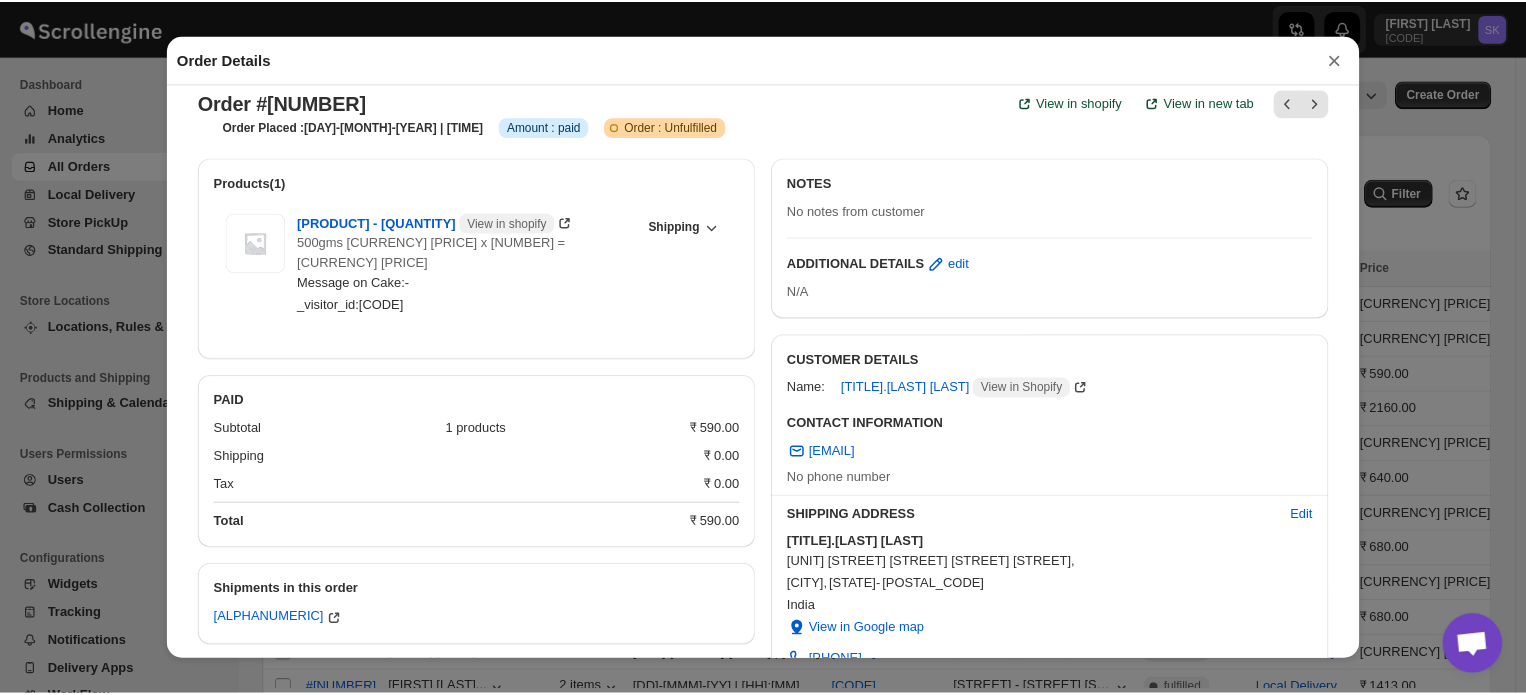 scroll, scrollTop: 0, scrollLeft: 0, axis: both 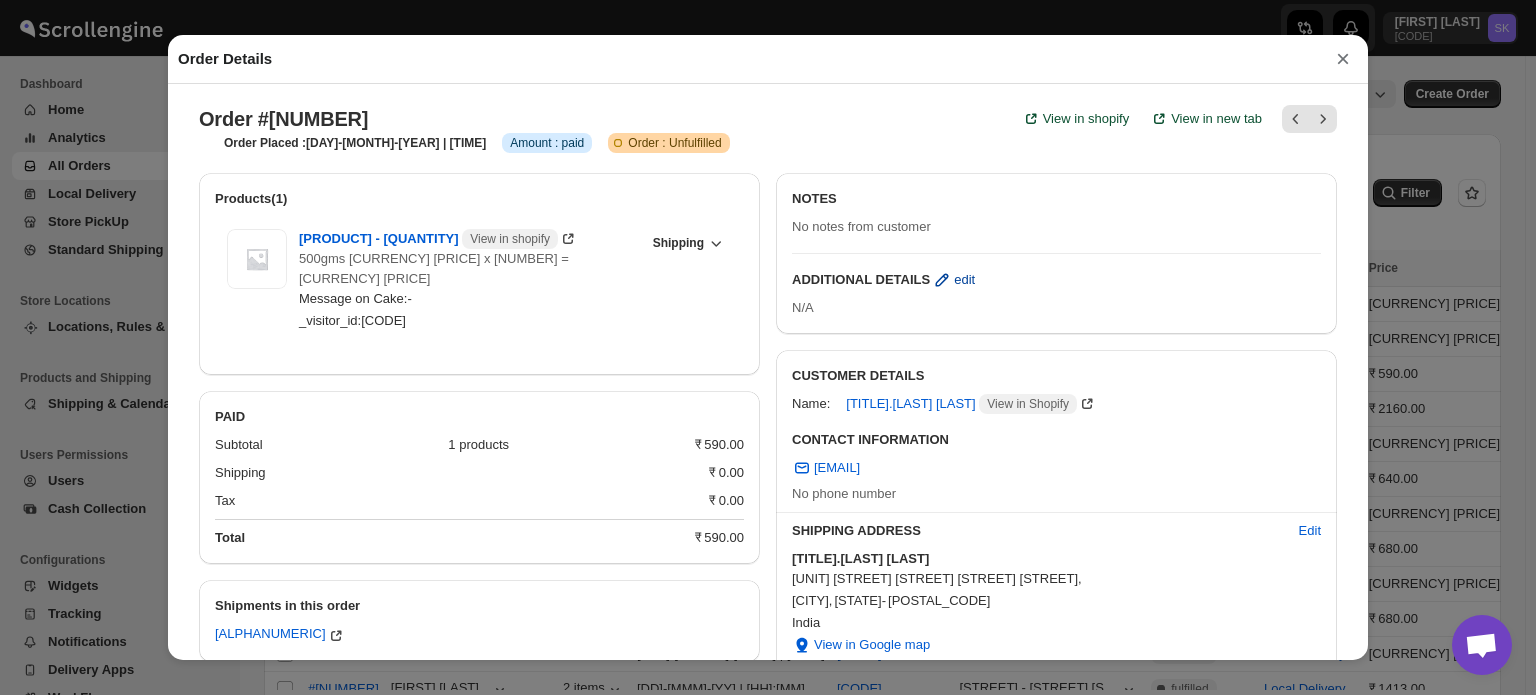 click on "edit" at bounding box center [964, 280] 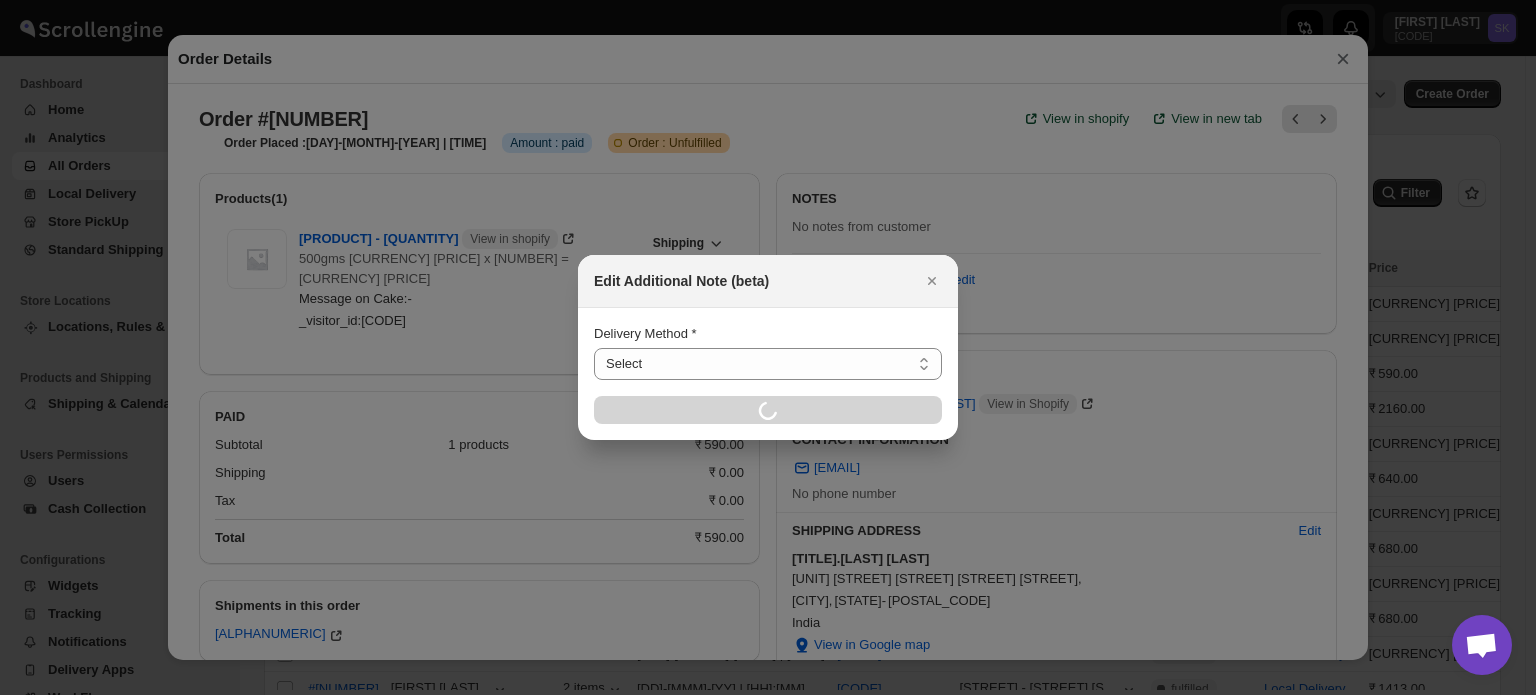 select on "LOCAL_DELIVERY" 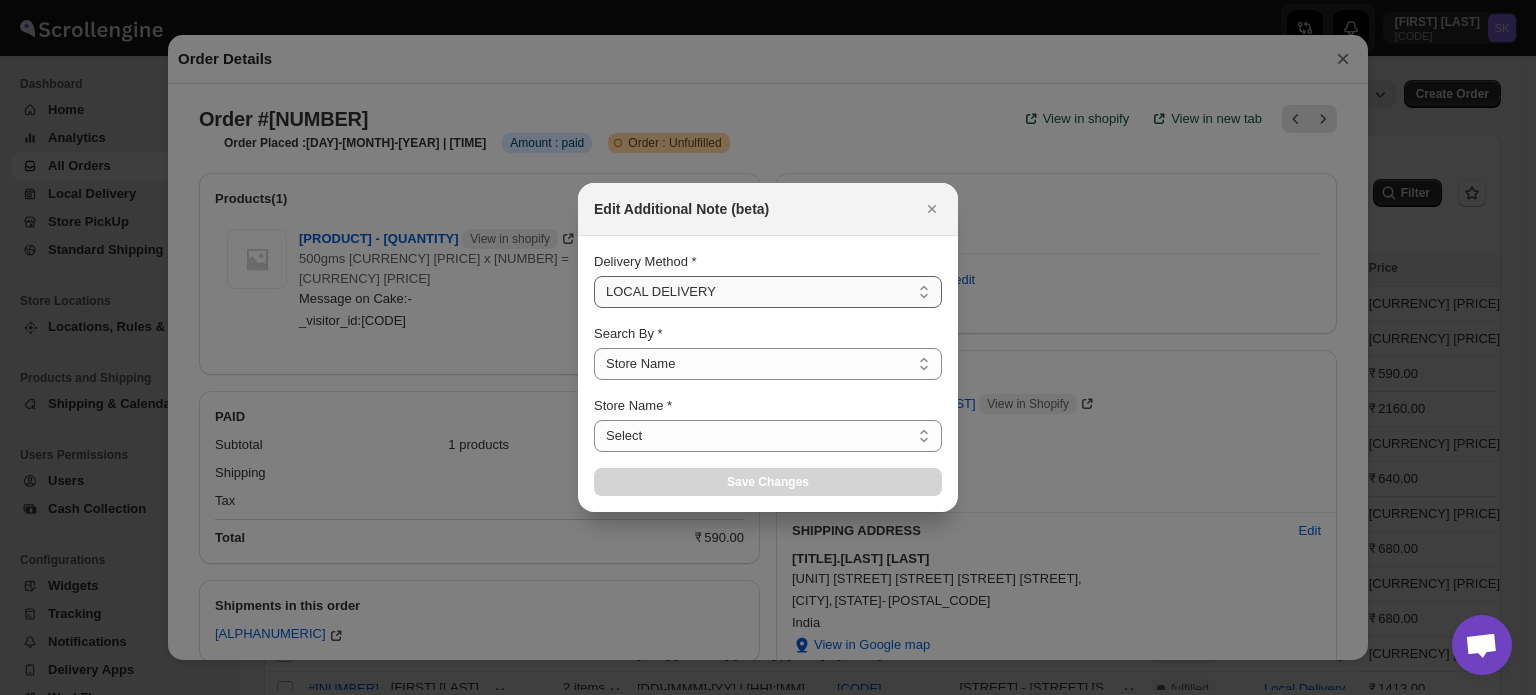 click on "Select LOCAL DELIVERY STORE PICKUP STANDARD SHIPPING" at bounding box center (768, 292) 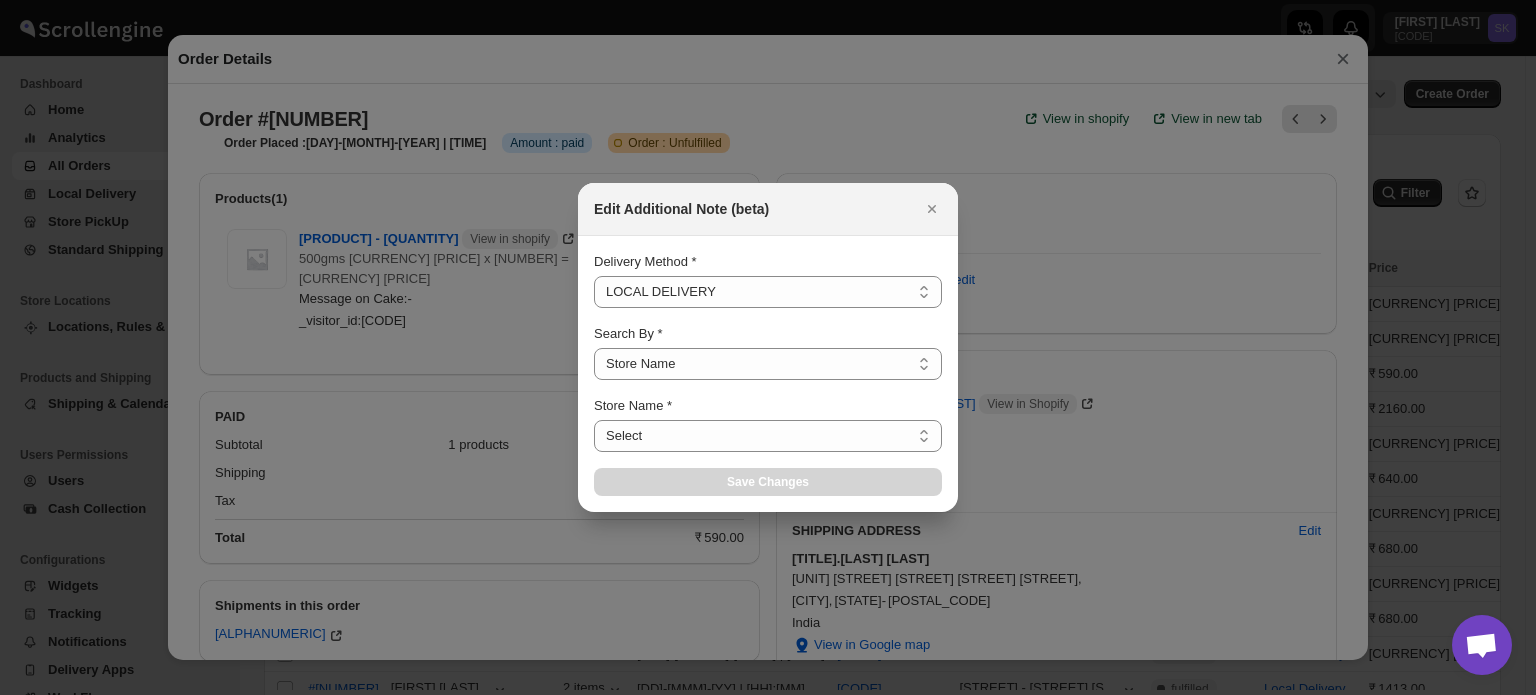 select on "[CODE]" 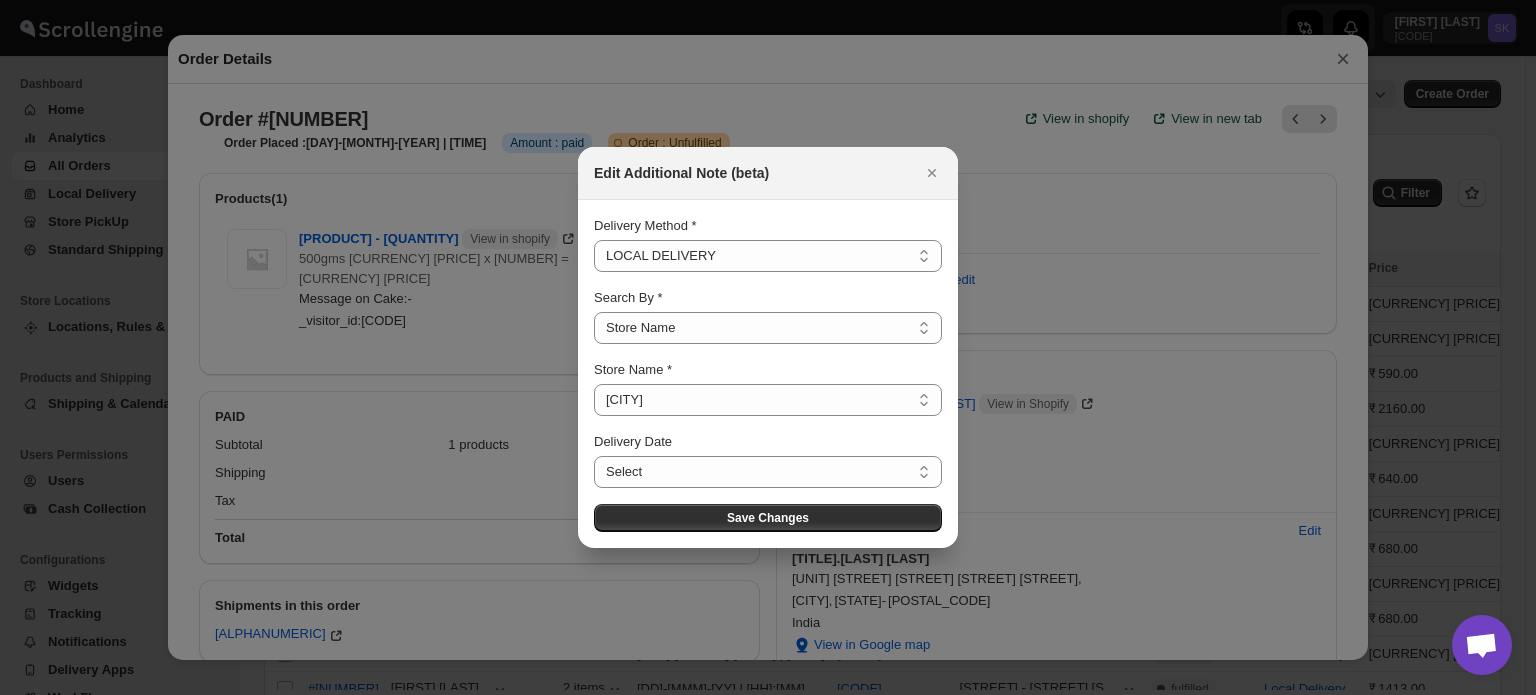 select 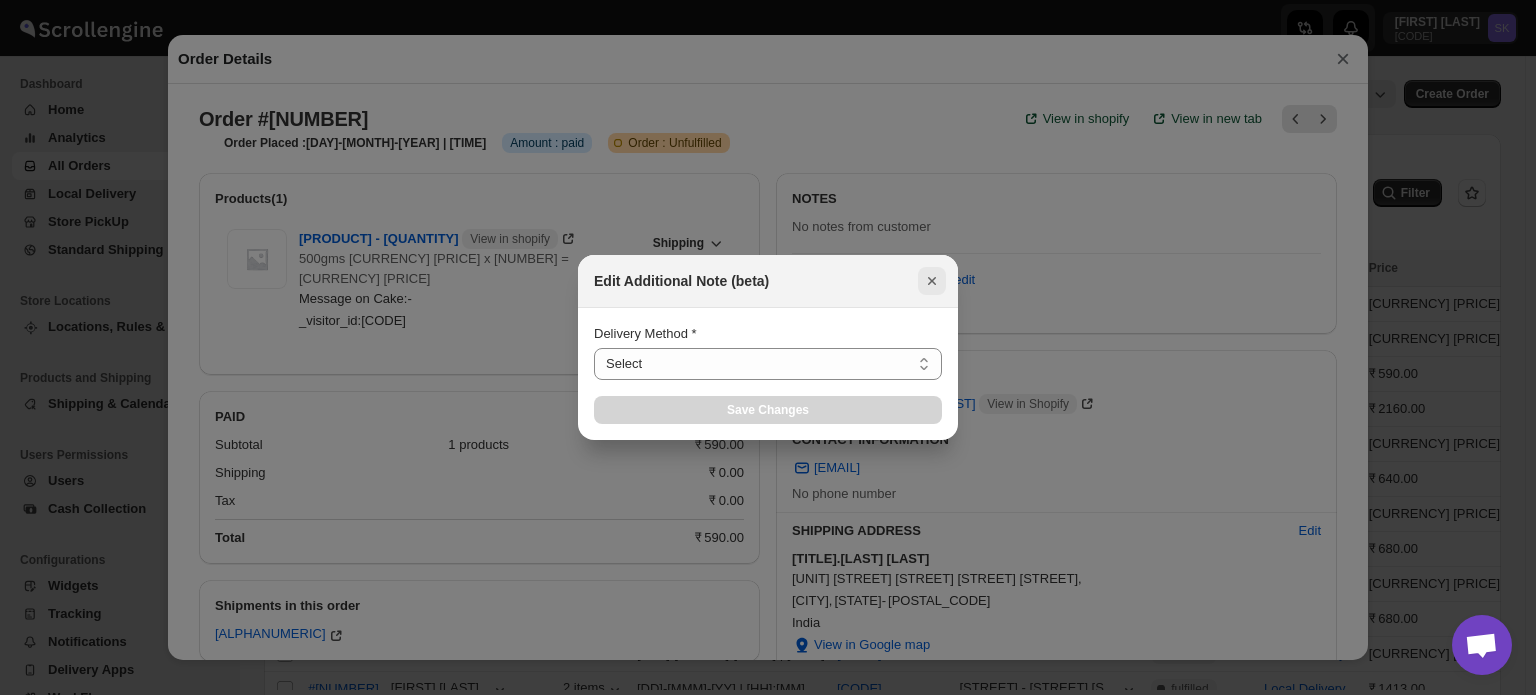 click 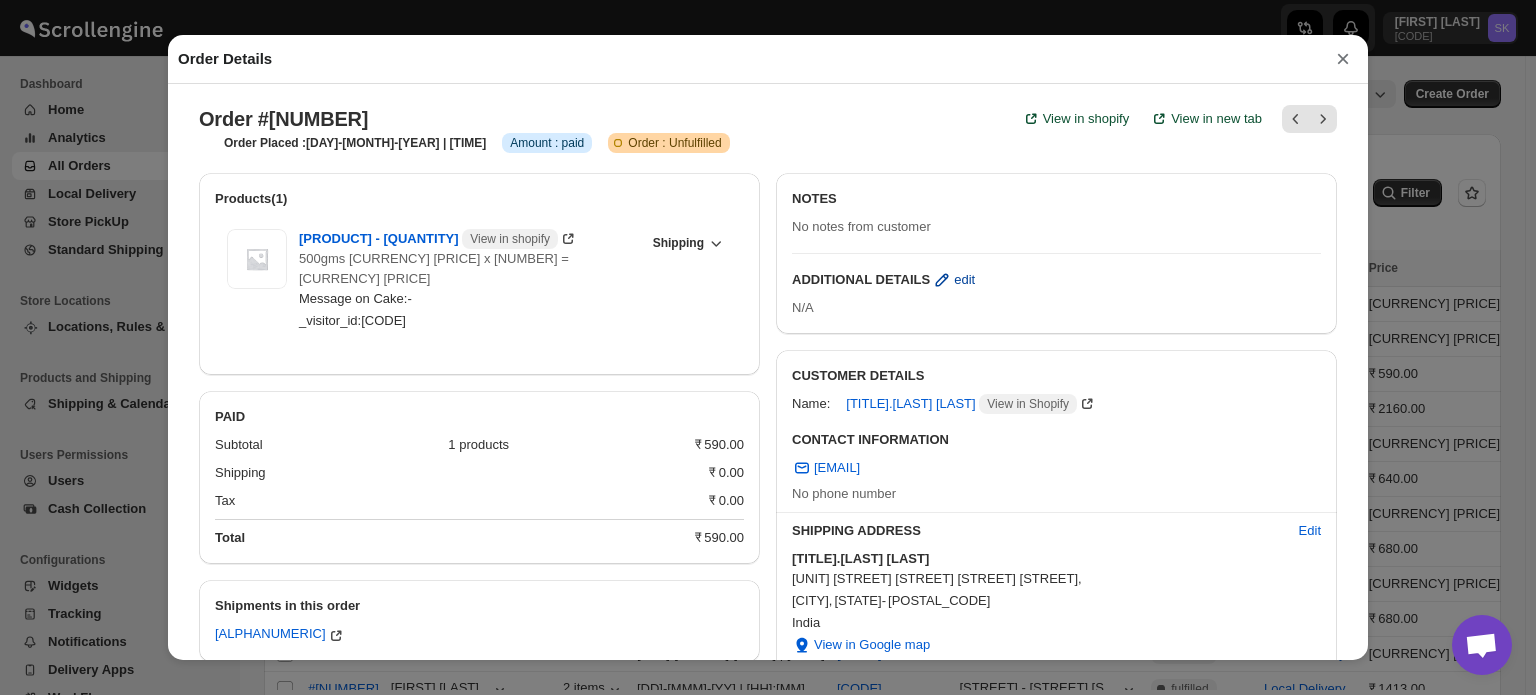 click on "edit" at bounding box center (964, 280) 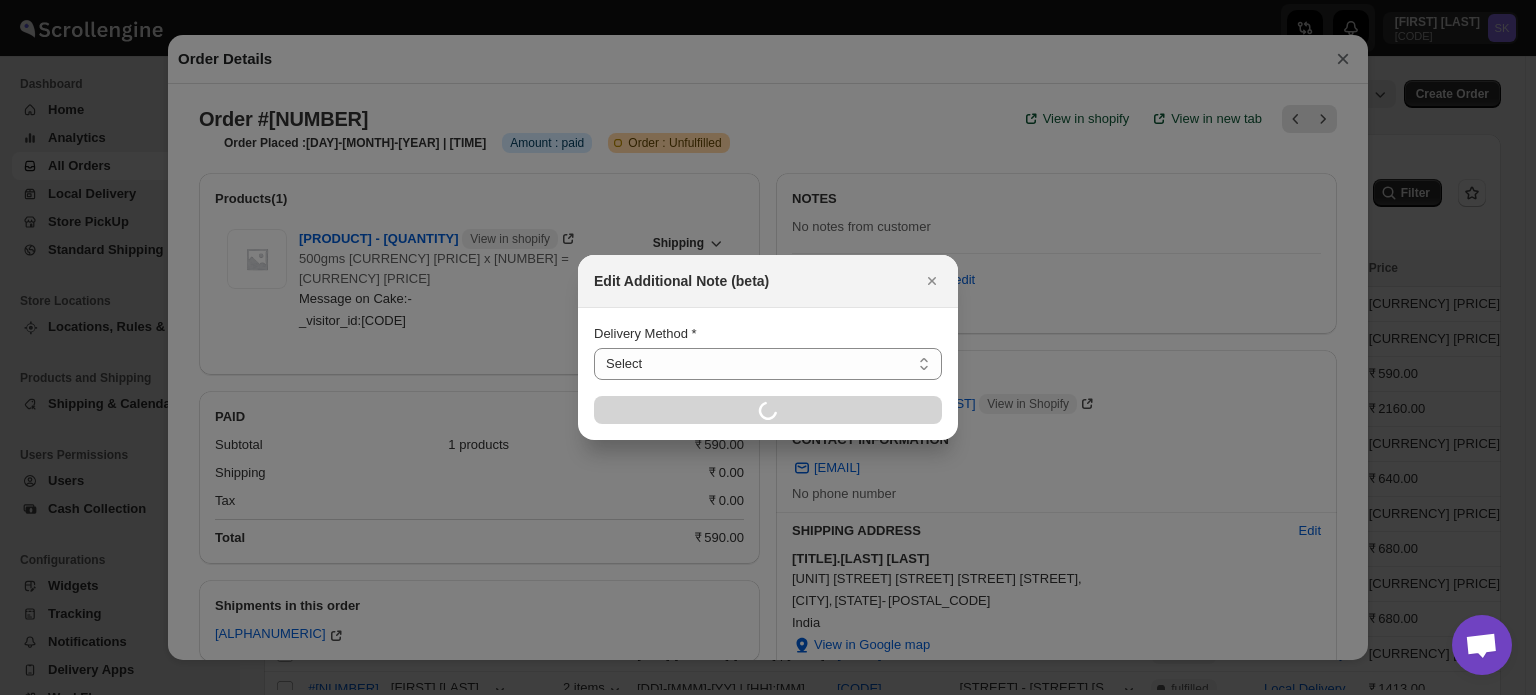 select on "LOCAL_DELIVERY" 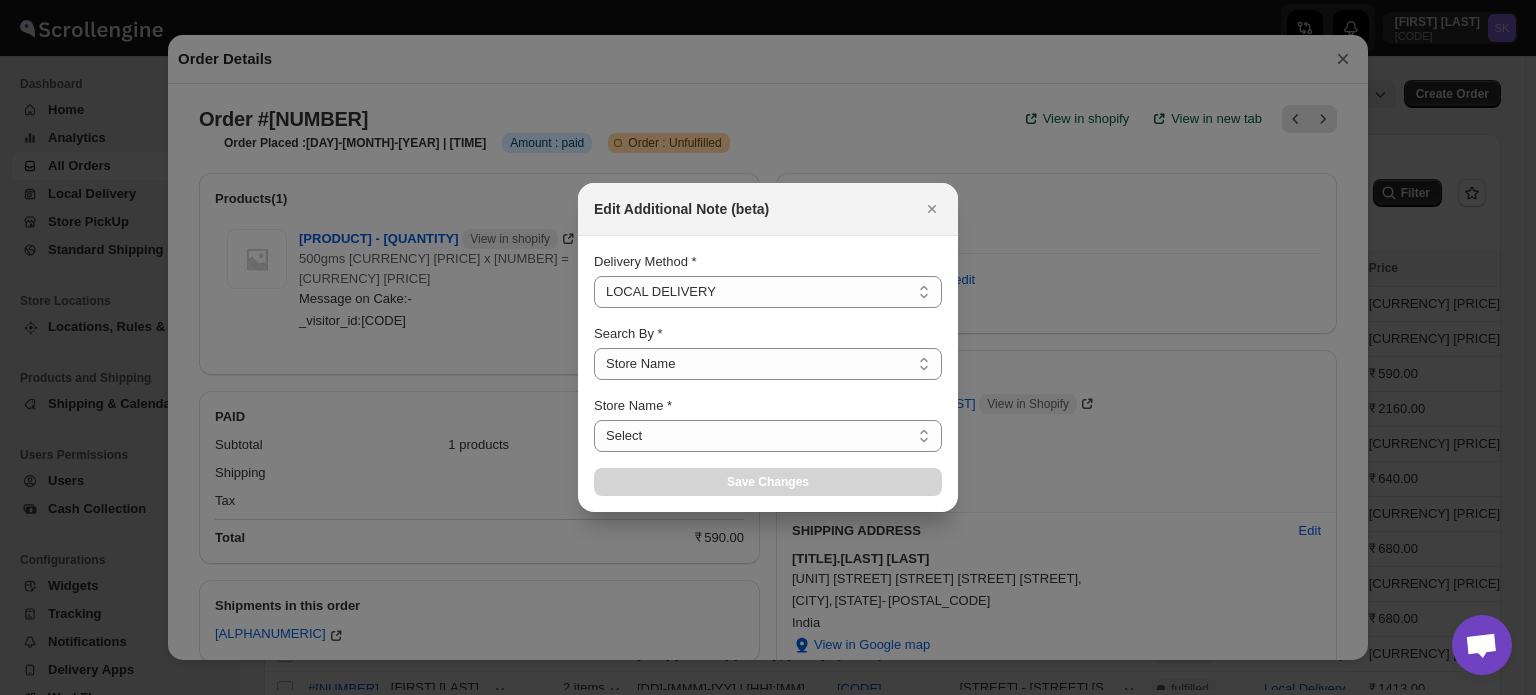select on "[CODE]" 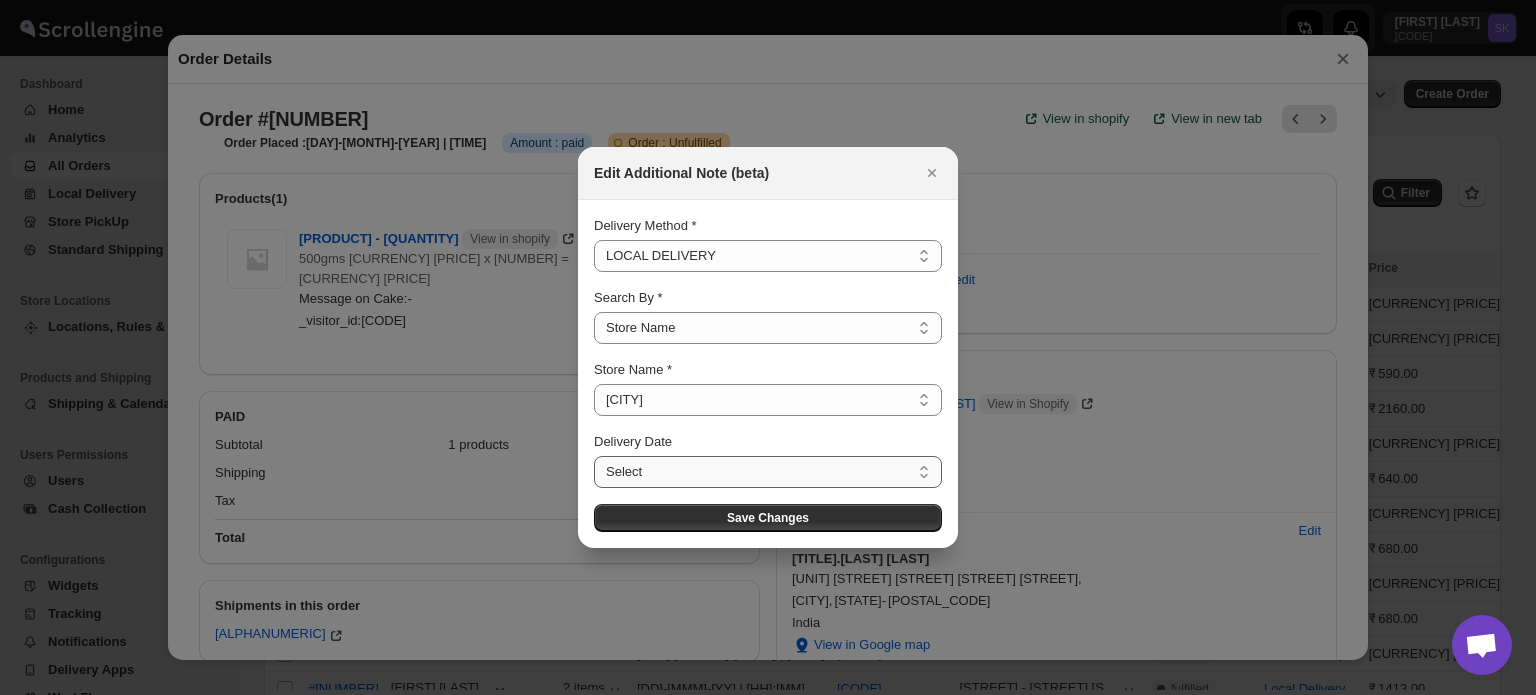 click on "Select [DAY] [MONTH] [YEAR] [DAY] [MONTH] [YEAR] [DAY] [MONTH] [YEAR] [DAY] [MONTH] [YEAR] [DAY] [MONTH] [YEAR] [DAY] [MONTH] [YEAR] [DAY] [MONTH] [YEAR] [DAY] [MONTH] [YEAR] [DAY] [MONTH] [YEAR] [DAY] [MONTH] [YEAR] [DAY] [MONTH] [YEAR] [DAY] [MONTH] [YEAR] [DAY] [MONTH] [YEAR] [DAY] [MONTH] [YEAR] [DAY] [MONTH] [YEAR] [DAY] [MONTH] [YEAR] [DAY] [MONTH] [YEAR] [DAY] [MONTH] [YEAR] [DAY] [MONTH] [YEAR] [DAY] [MONTH] [YEAR] [DAY] [MONTH] [YEAR] [DAY] [MONTH] [YEAR] [DAY] [MONTH] [YEAR] [DAY] [MONTH] [YEAR] [DAY] [MONTH] [YEAR] [DAY] [MONTH] [YEAR] [DAY] [MONTH] [YEAR] [DAY] [MONTH] [YEAR] [DAY] [MONTH] [YEAR] [DAY] [MONTH] [YEAR] [DAY] [MONTH] [YEAR] [DAY] [MONTH] [YEAR] [DAY] [MONTH] [YEAR] [DAY] [MONTH] [YEAR] [DAY] [MONTH] [YEAR] [DAY] [MONTH] [YEAR] [DAY] [MONTH] [YEAR] [DAY] [MONTH] [YEAR] [DAY] [MONTH] [YEAR] [DAY] [MONTH] [YEAR] [DAY] [MONTH] [YEAR] [DAY] [MONTH] [YEAR] [DAY] [MONTH] [YEAR]" at bounding box center (768, 472) 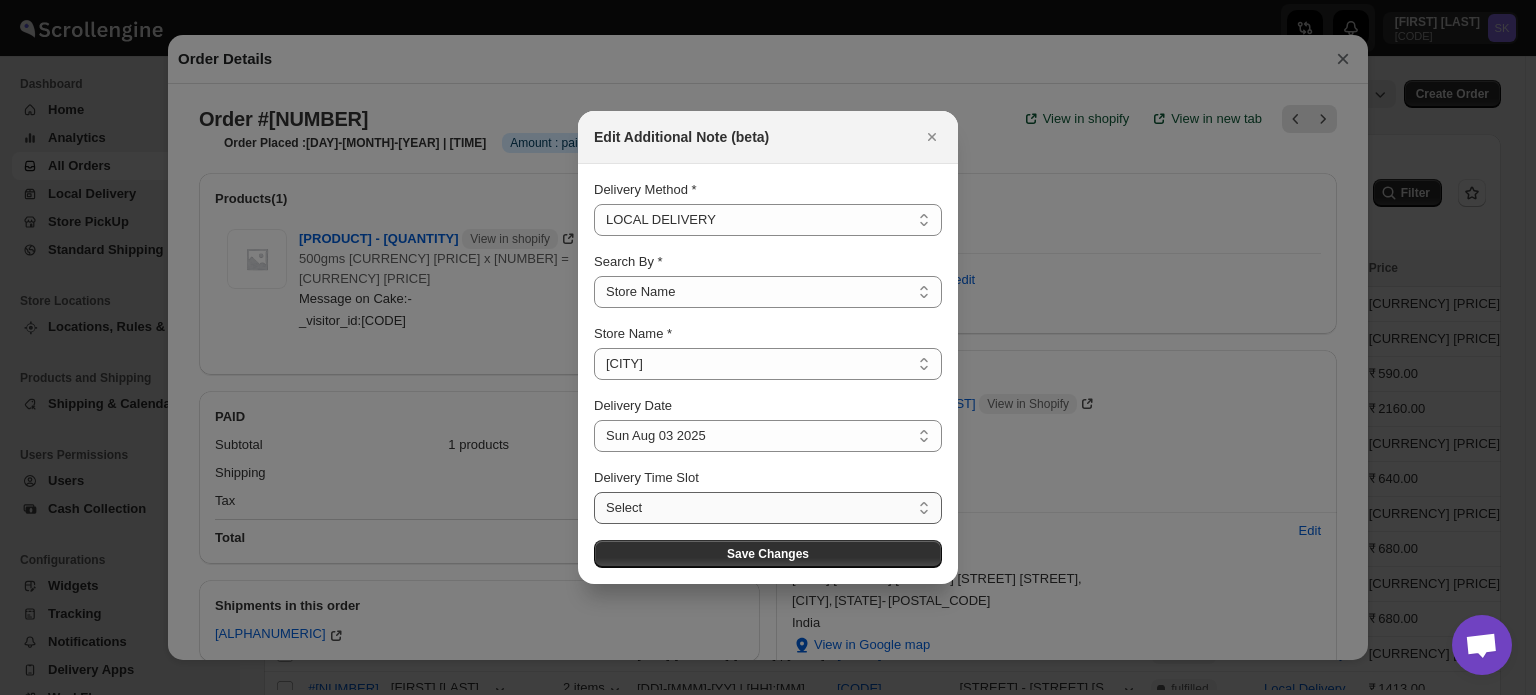 click on "Select [TIME] - [TIME]" at bounding box center [768, 508] 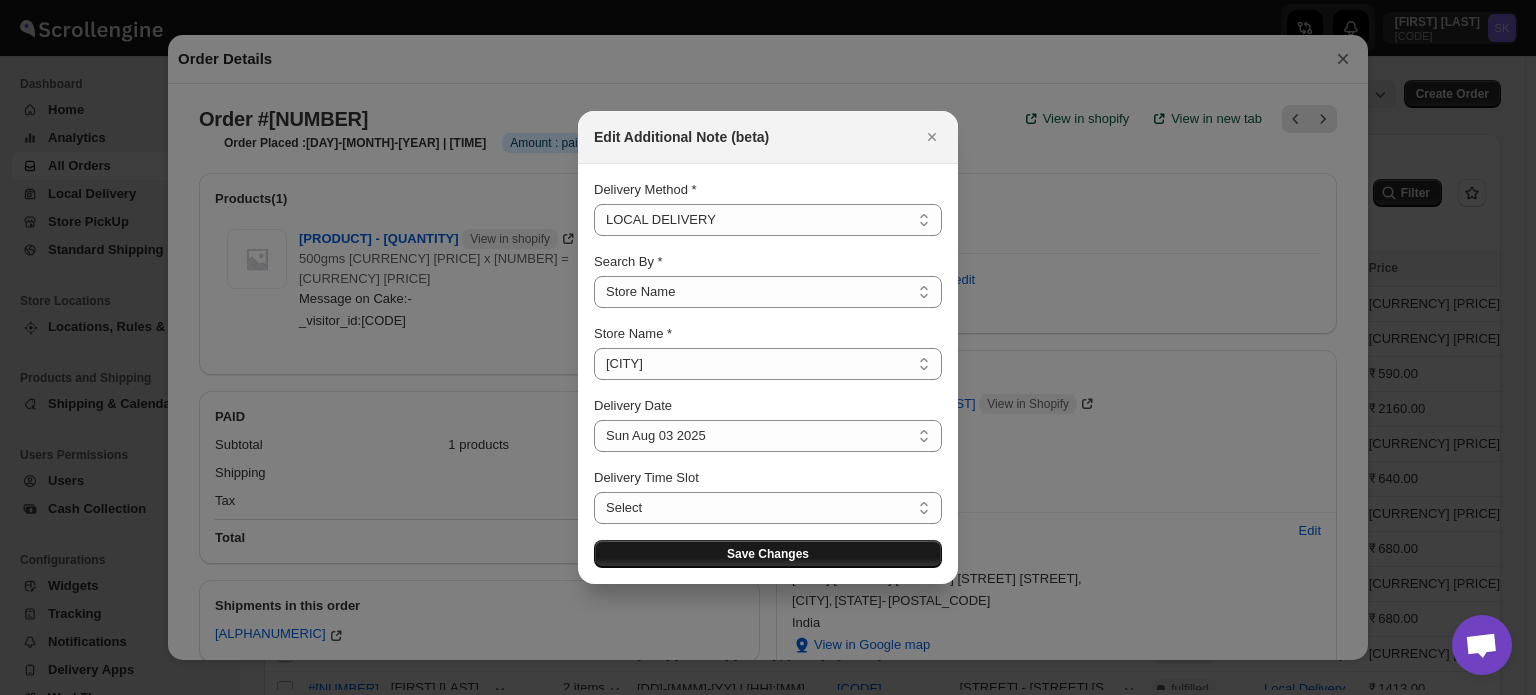click on "Save Changes" at bounding box center (768, 554) 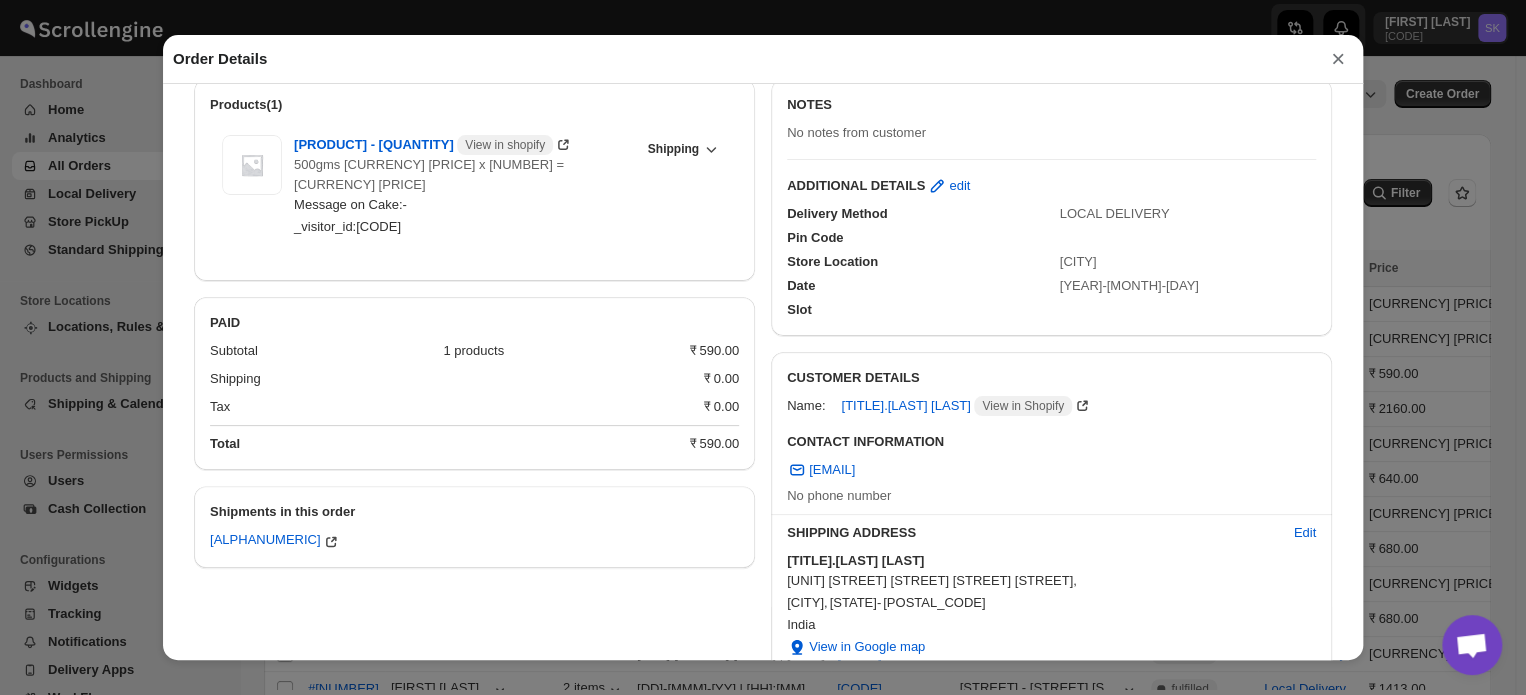 scroll, scrollTop: 96, scrollLeft: 0, axis: vertical 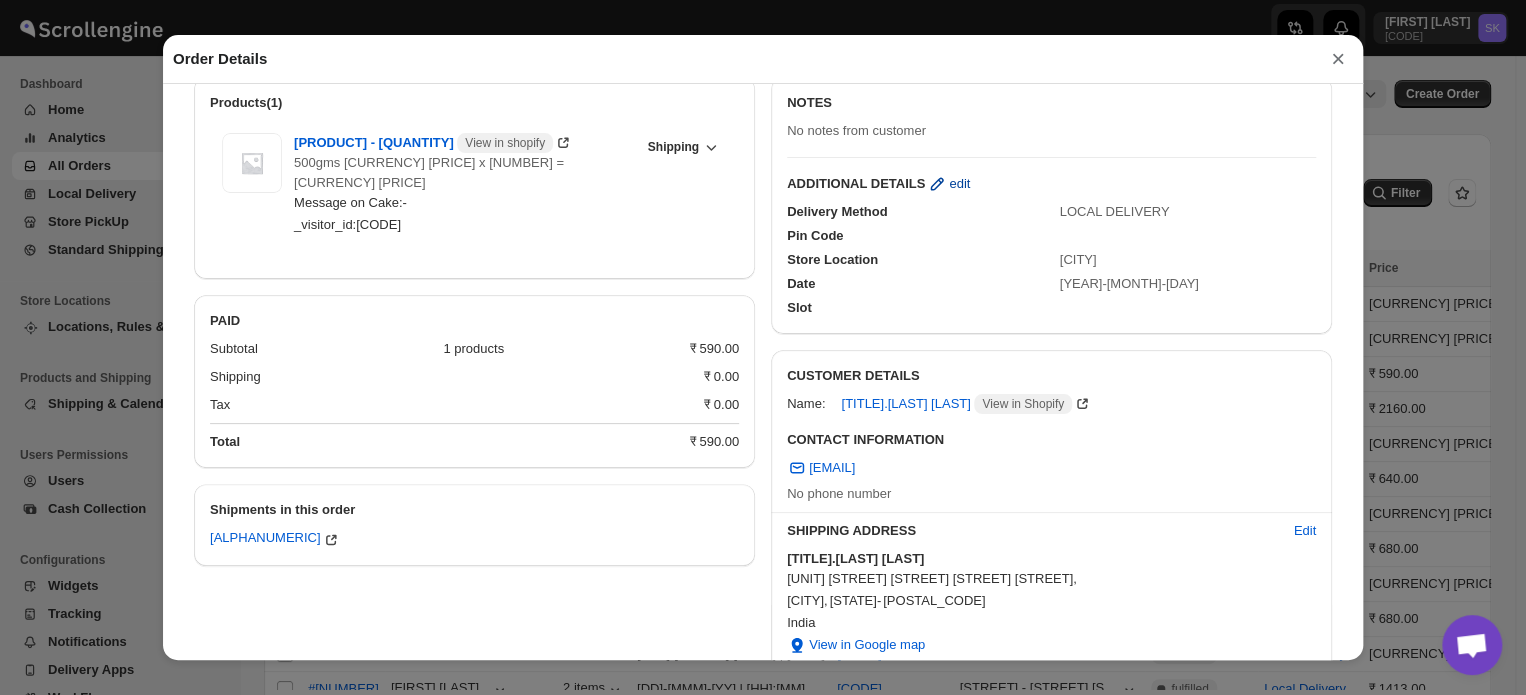 click on "edit" at bounding box center [959, 184] 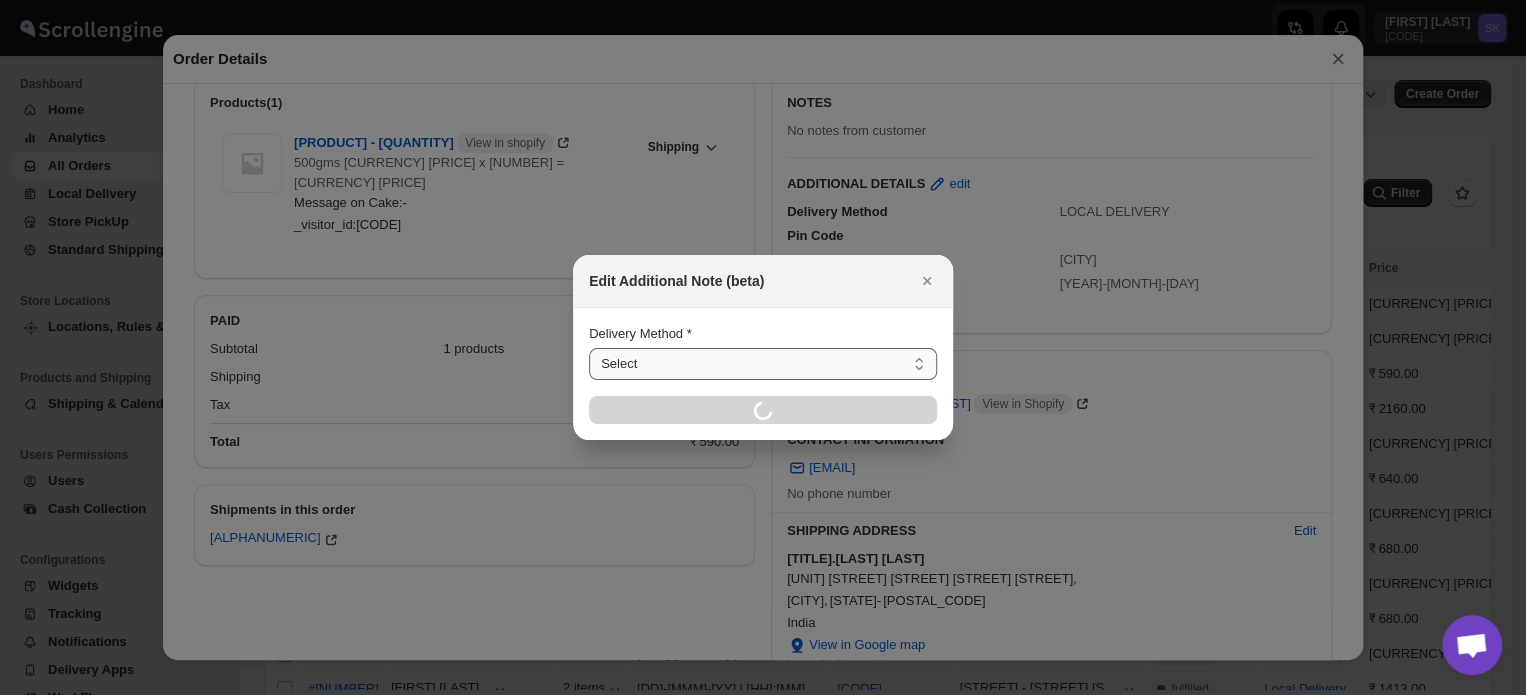 select on "LOCAL_DELIVERY" 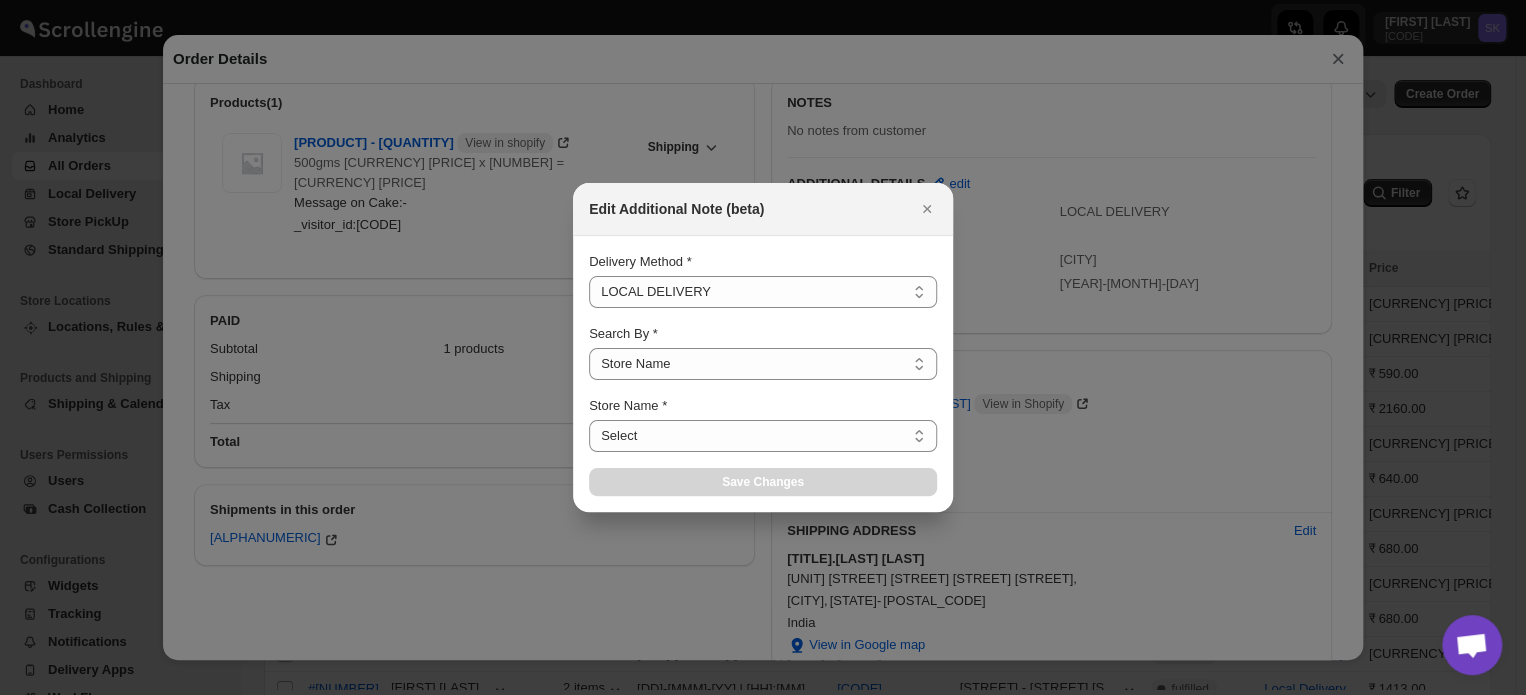 select on "[CODE]" 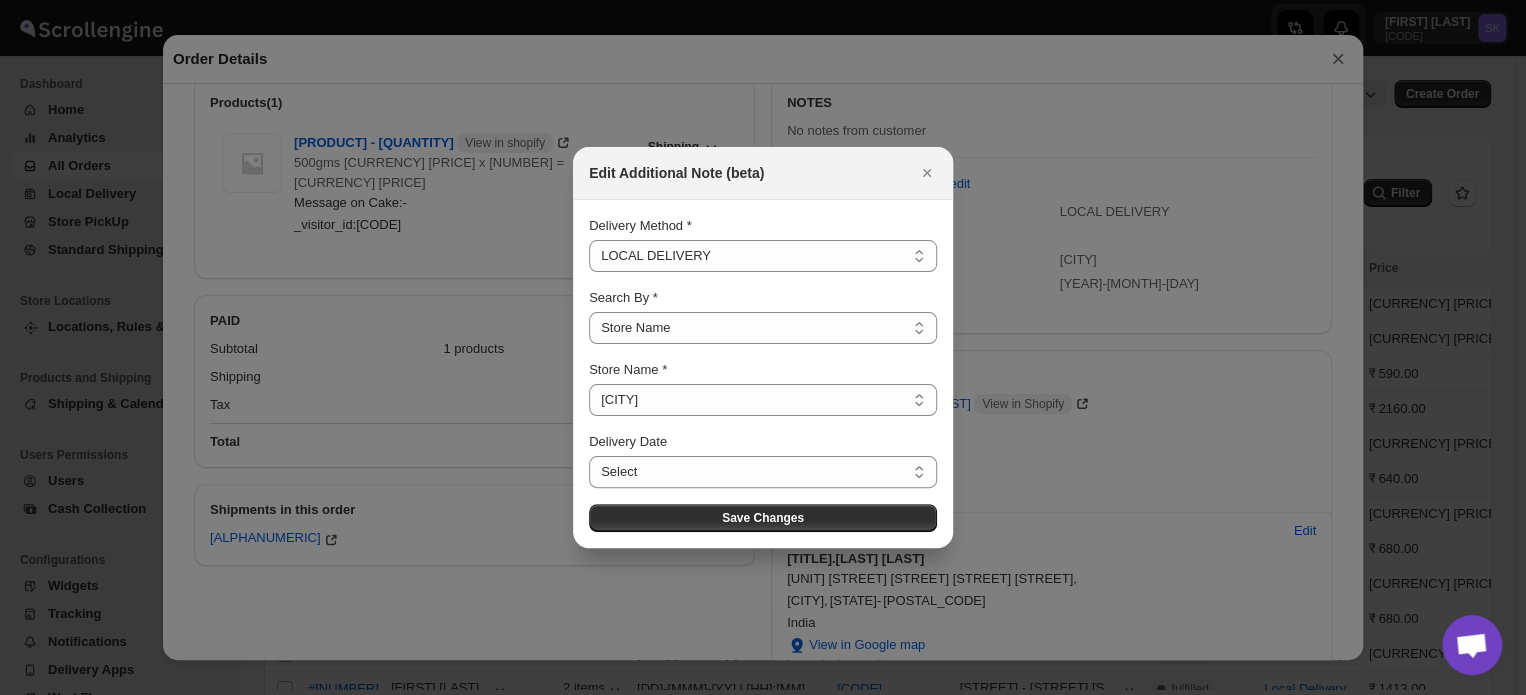 scroll, scrollTop: 88, scrollLeft: 0, axis: vertical 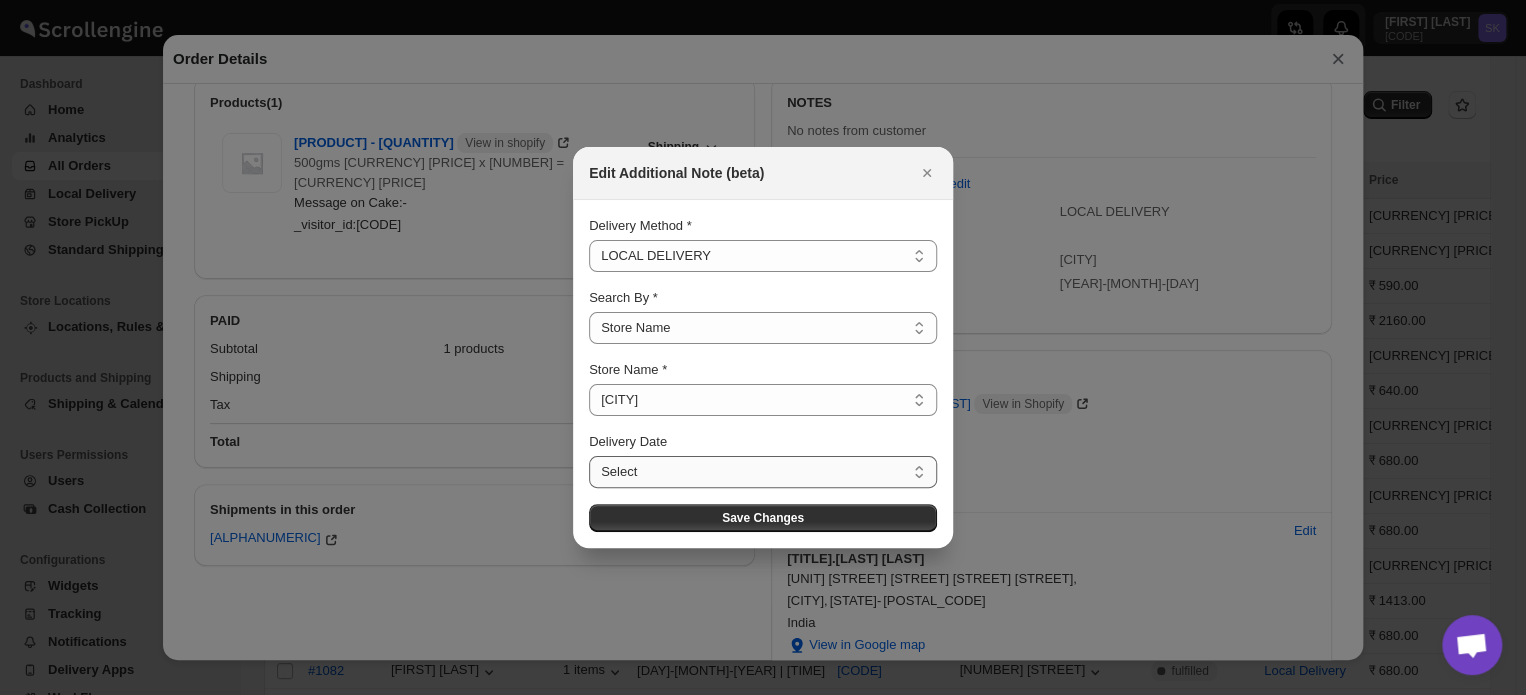 click on "Select [DAY] [MONTH] [YEAR] [DAY] [MONTH] [YEAR] [DAY] [MONTH] [YEAR] [DAY] [MONTH] [YEAR] [DAY] [MONTH] [YEAR] [DAY] [MONTH] [YEAR] [DAY] [MONTH] [YEAR] [DAY] [MONTH] [YEAR] [DAY] [MONTH] [YEAR] [DAY] [MONTH] [YEAR] [DAY] [MONTH] [YEAR] [DAY] [MONTH] [YEAR] [DAY] [MONTH] [YEAR] [DAY] [MONTH] [YEAR] [DAY] [MONTH] [YEAR] [DAY] [MONTH] [YEAR] [DAY] [MONTH] [YEAR] [DAY] [MONTH] [YEAR] [DAY] [MONTH] [YEAR] [DAY] [MONTH] [YEAR] [DAY] [MONTH] [YEAR] [DAY] [MONTH] [YEAR] [DAY] [MONTH] [YEAR] [DAY] [MONTH] [YEAR] [DAY] [MONTH] [YEAR] [DAY] [MONTH] [YEAR] [DAY] [MONTH] [YEAR] [DAY] [MONTH] [YEAR] [DAY] [MONTH] [YEAR] [DAY] [MONTH] [YEAR] [DAY] [MONTH] [YEAR] [DAY] [MONTH] [YEAR] [DAY] [MONTH] [YEAR] [DAY] [MONTH] [YEAR] [DAY] [MONTH] [YEAR] [DAY] [MONTH] [YEAR] [DAY] [MONTH] [YEAR] [DAY] [MONTH] [YEAR] [DAY] [MONTH] [YEAR] [DAY] [MONTH] [YEAR] [DAY] [MONTH] [YEAR] [DAY] [MONTH] [YEAR] [DAY] [MONTH] [YEAR]" at bounding box center (763, 472) 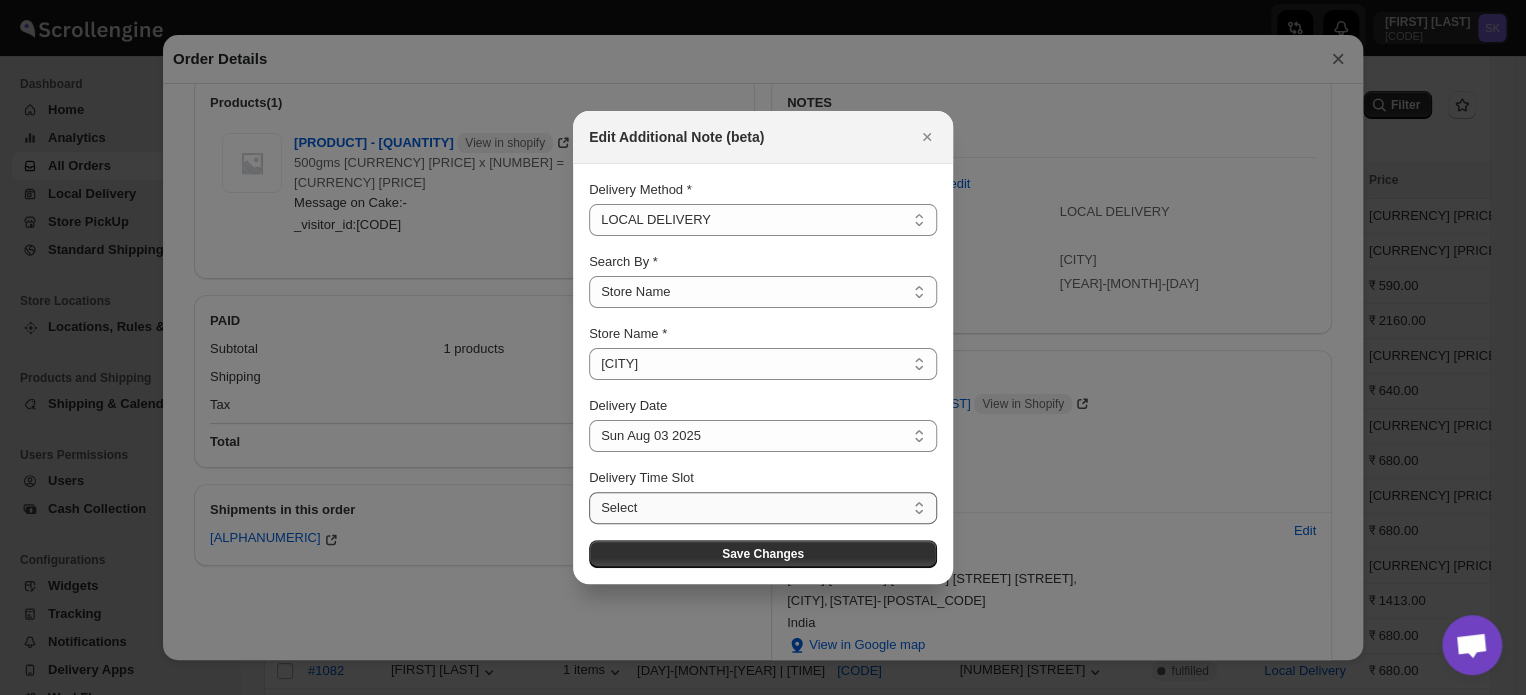 click on "Select [TIME] - [TIME]" at bounding box center [763, 508] 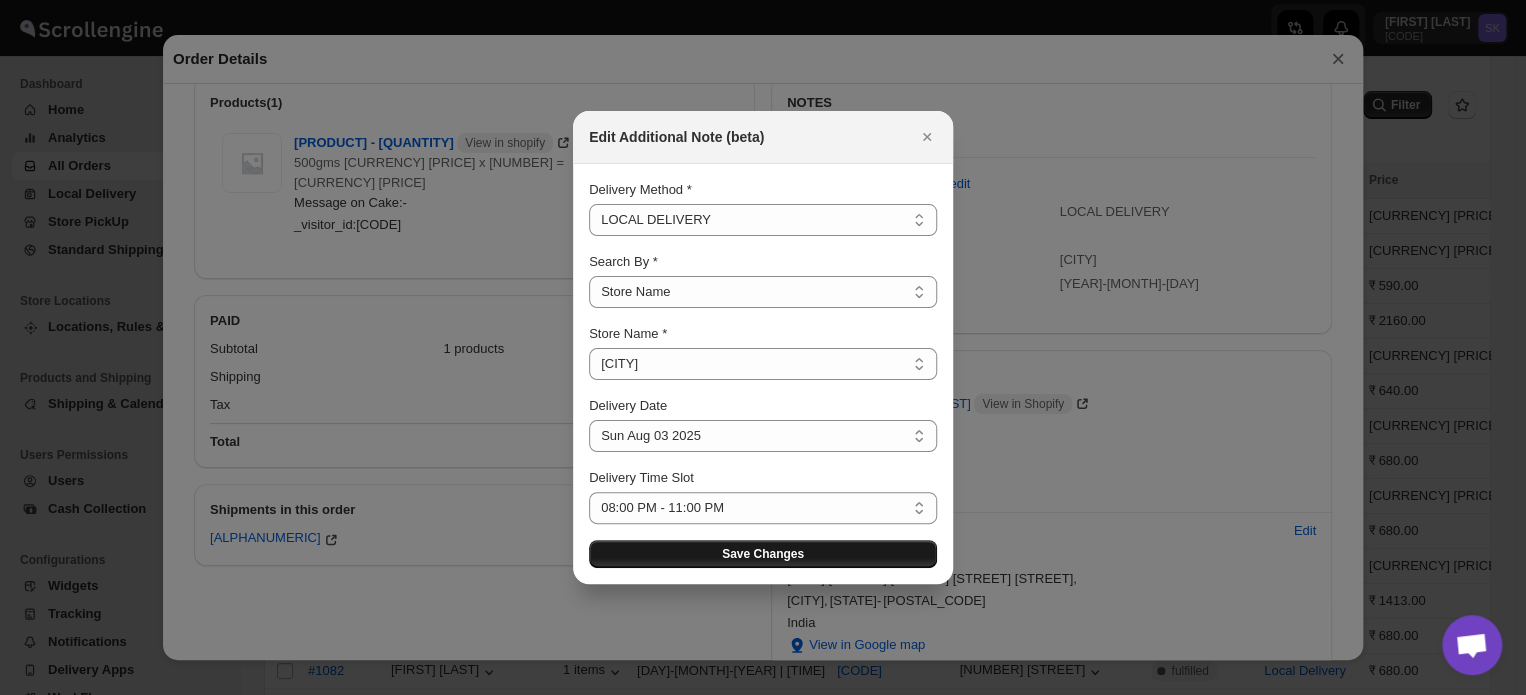 click on "Save Changes" at bounding box center (763, 554) 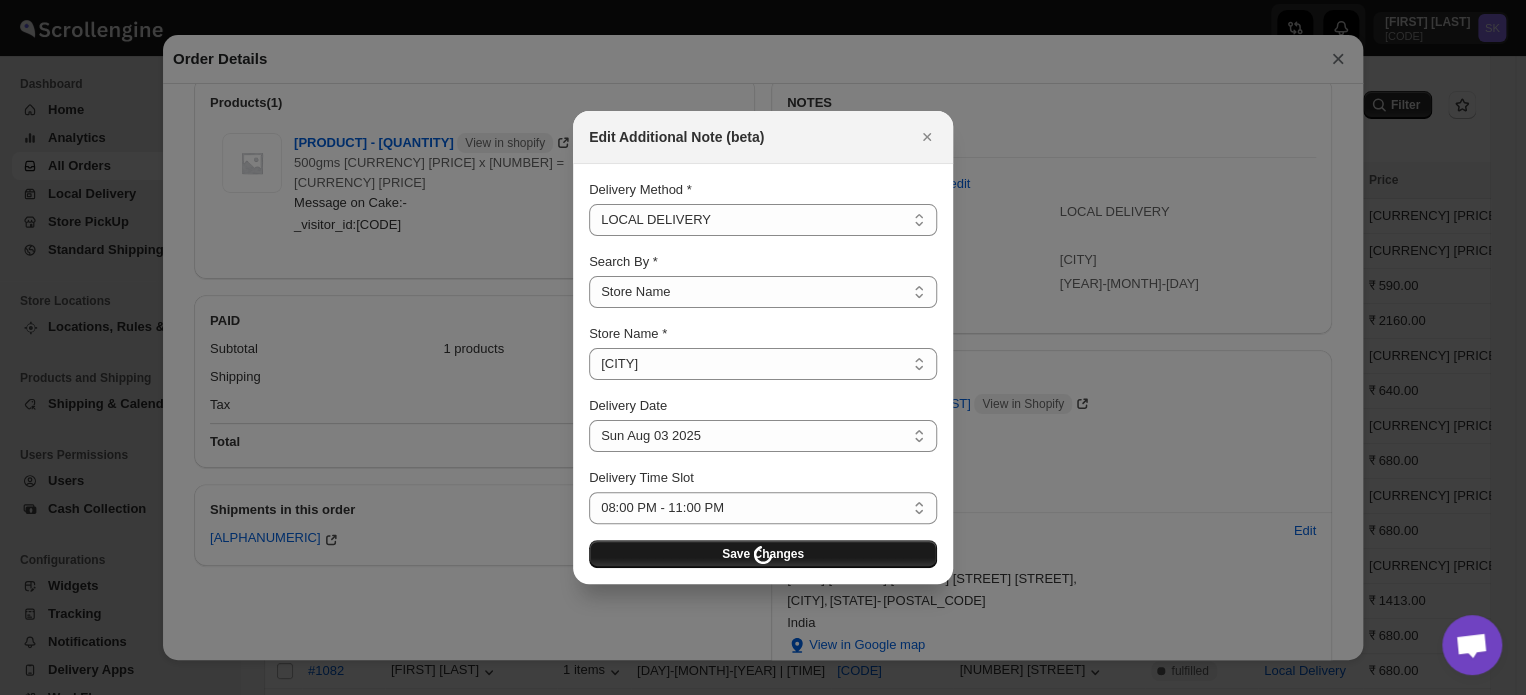 scroll, scrollTop: 0, scrollLeft: 0, axis: both 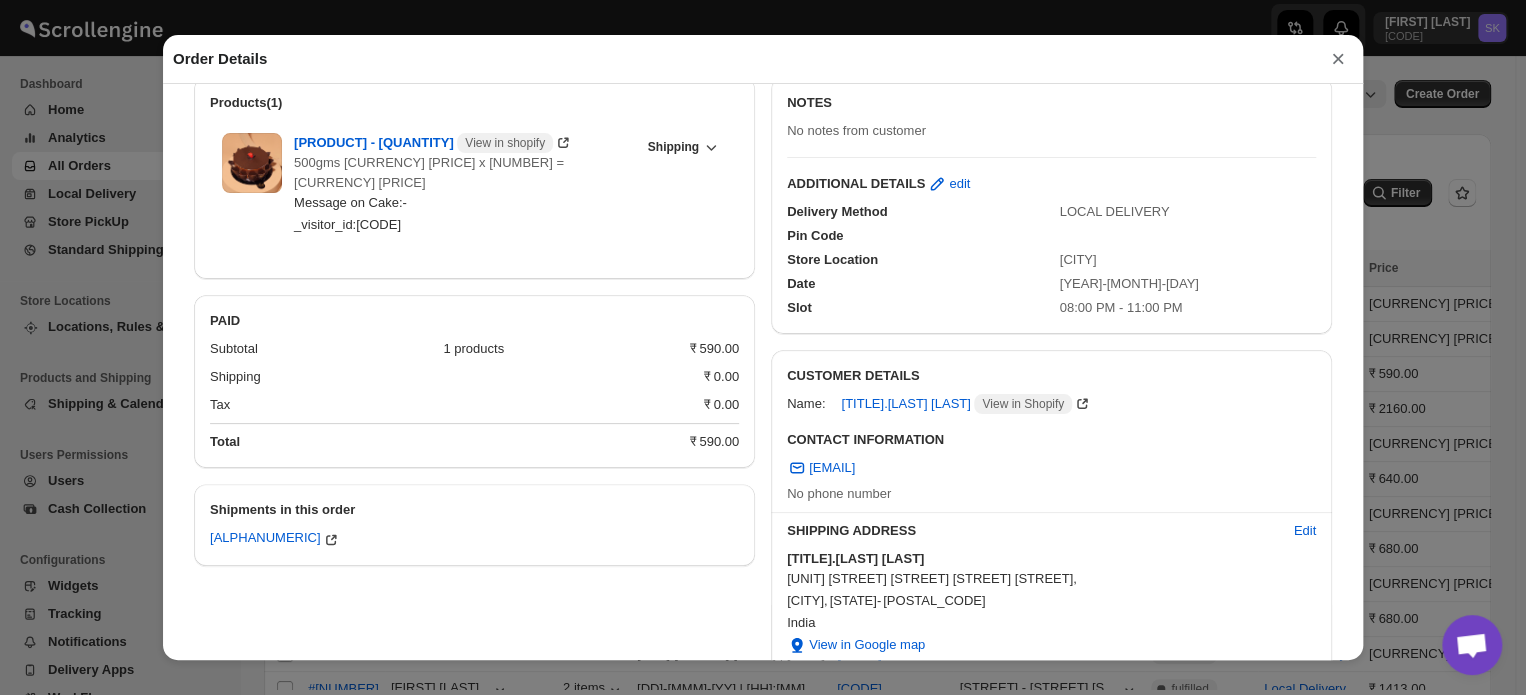 click on "×" at bounding box center (1338, 59) 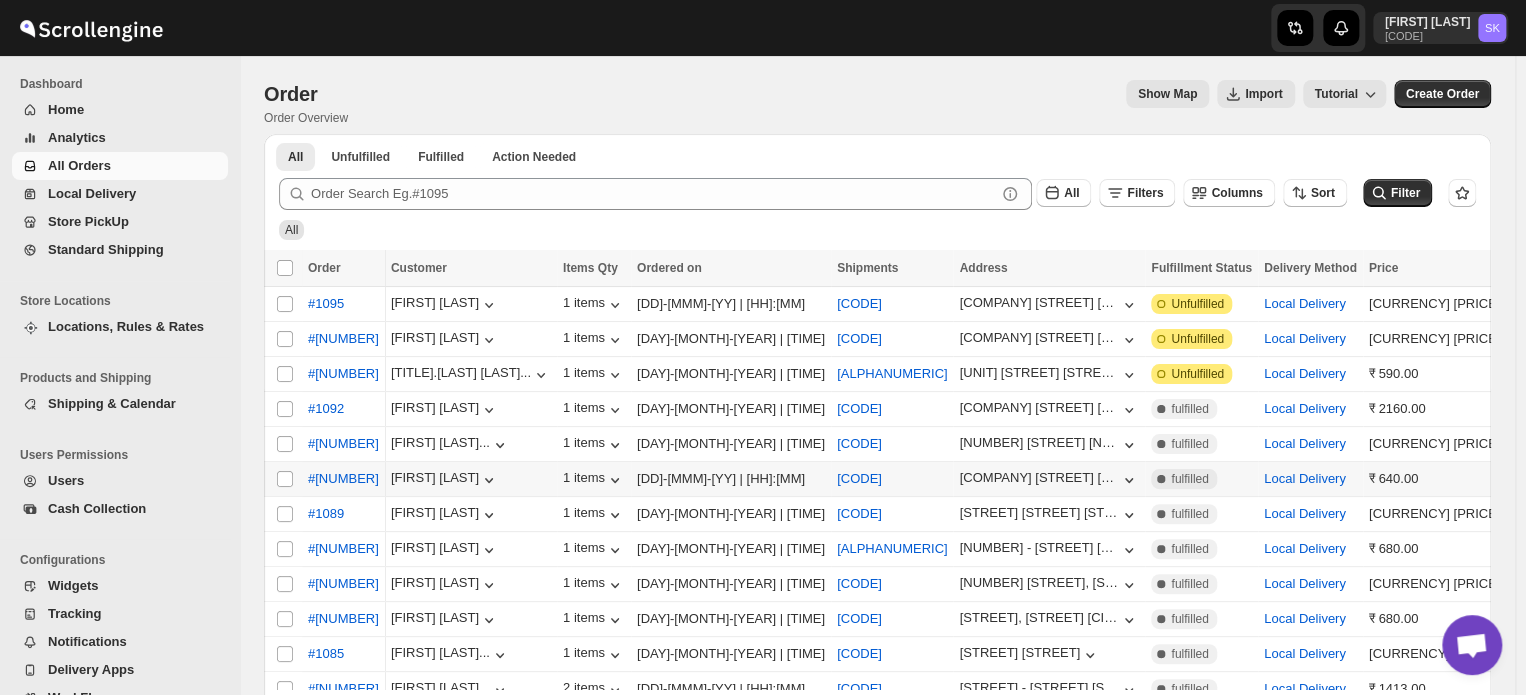 scroll, scrollTop: 0, scrollLeft: 146, axis: horizontal 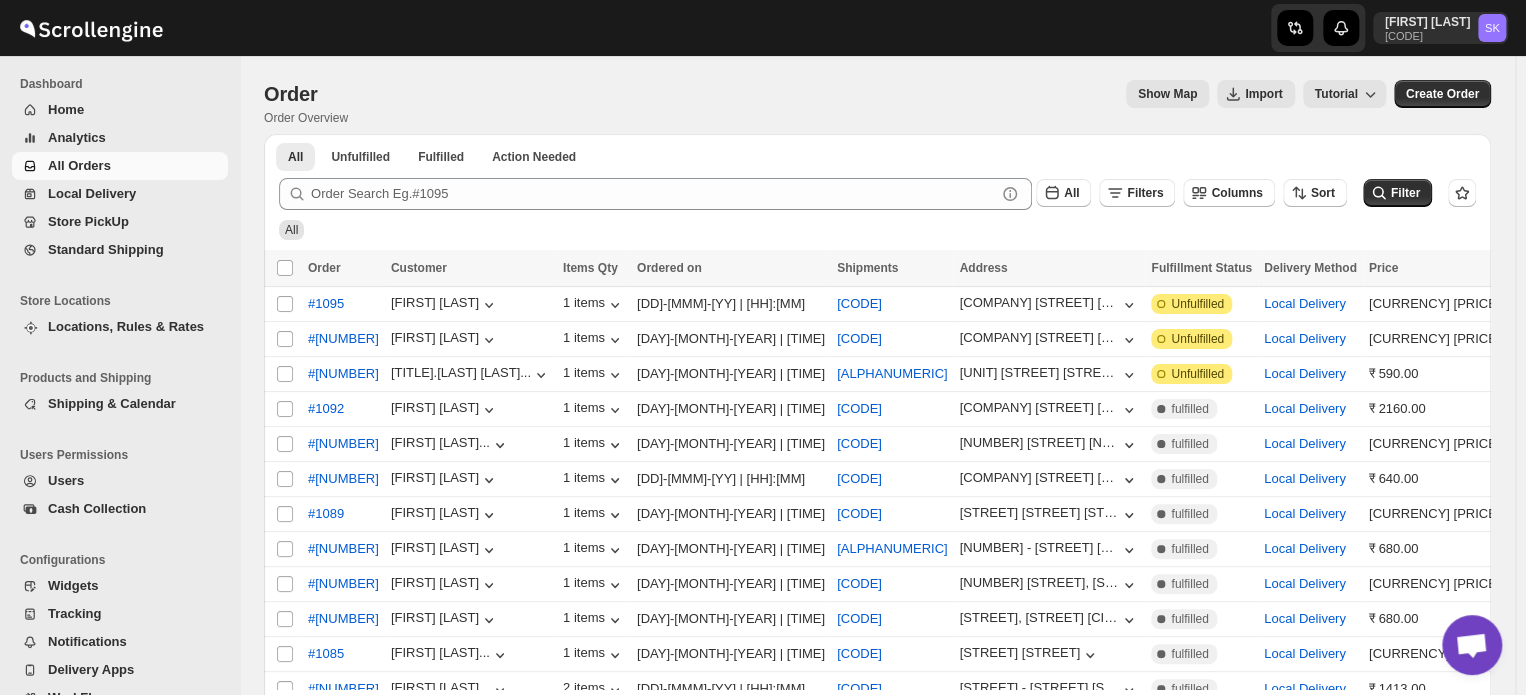 click on "Home" at bounding box center [66, 109] 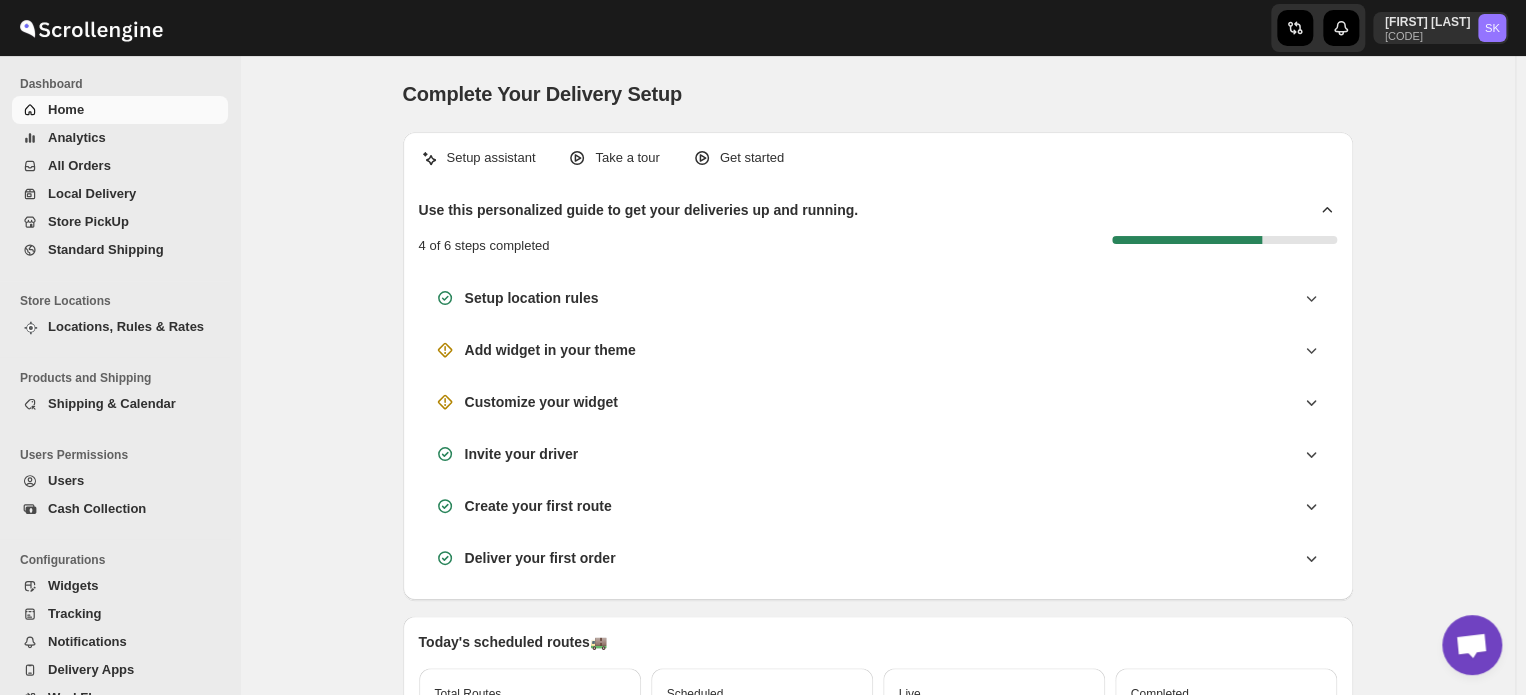 click on "All Orders" at bounding box center [79, 165] 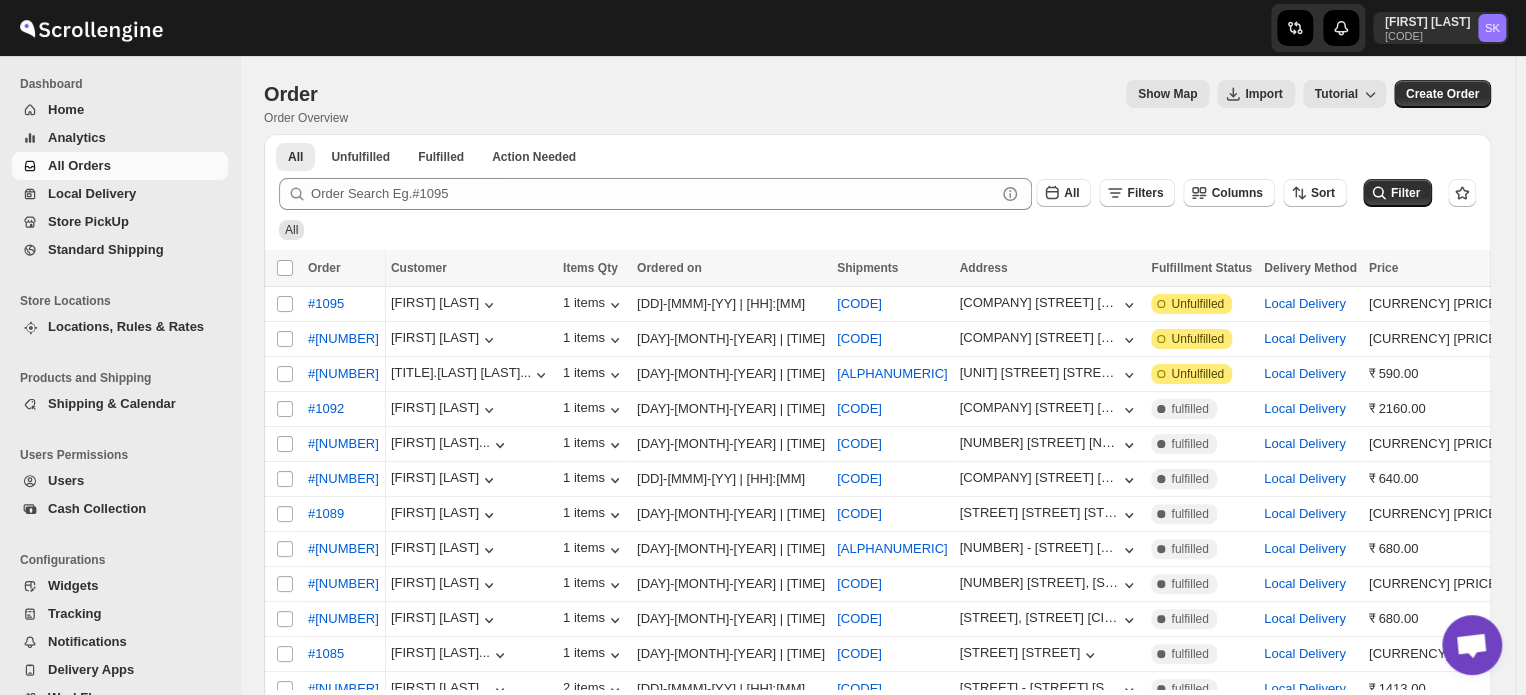 scroll, scrollTop: 0, scrollLeft: 179, axis: horizontal 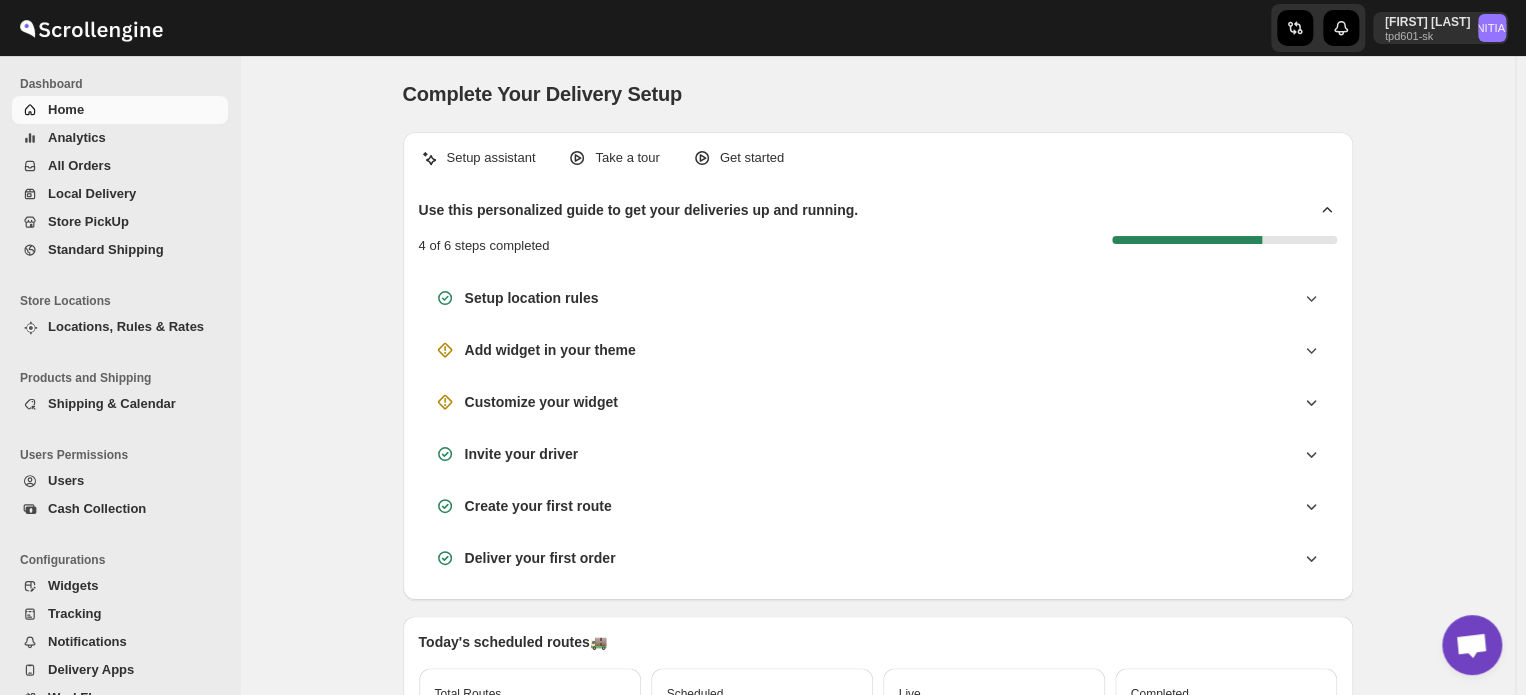 click on "All Orders" at bounding box center [79, 165] 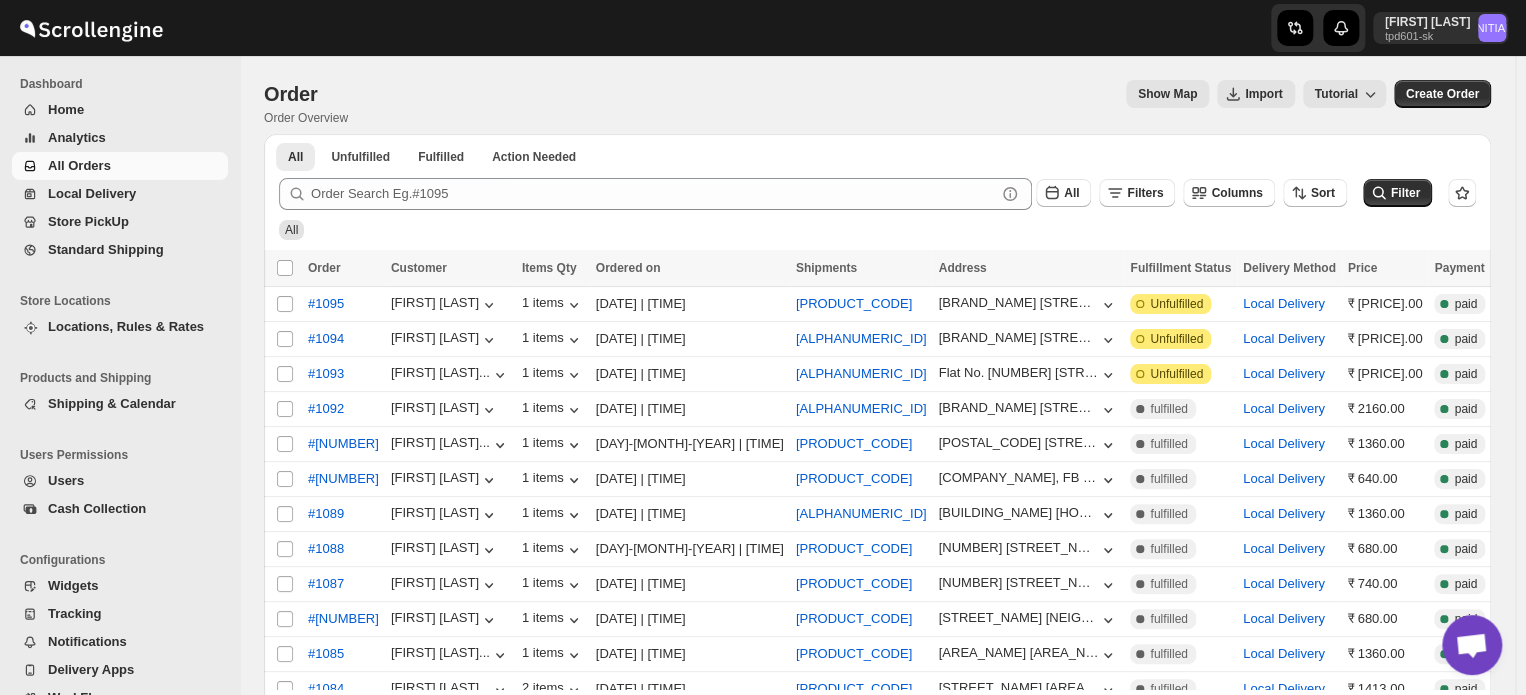 click on "Home" at bounding box center [66, 109] 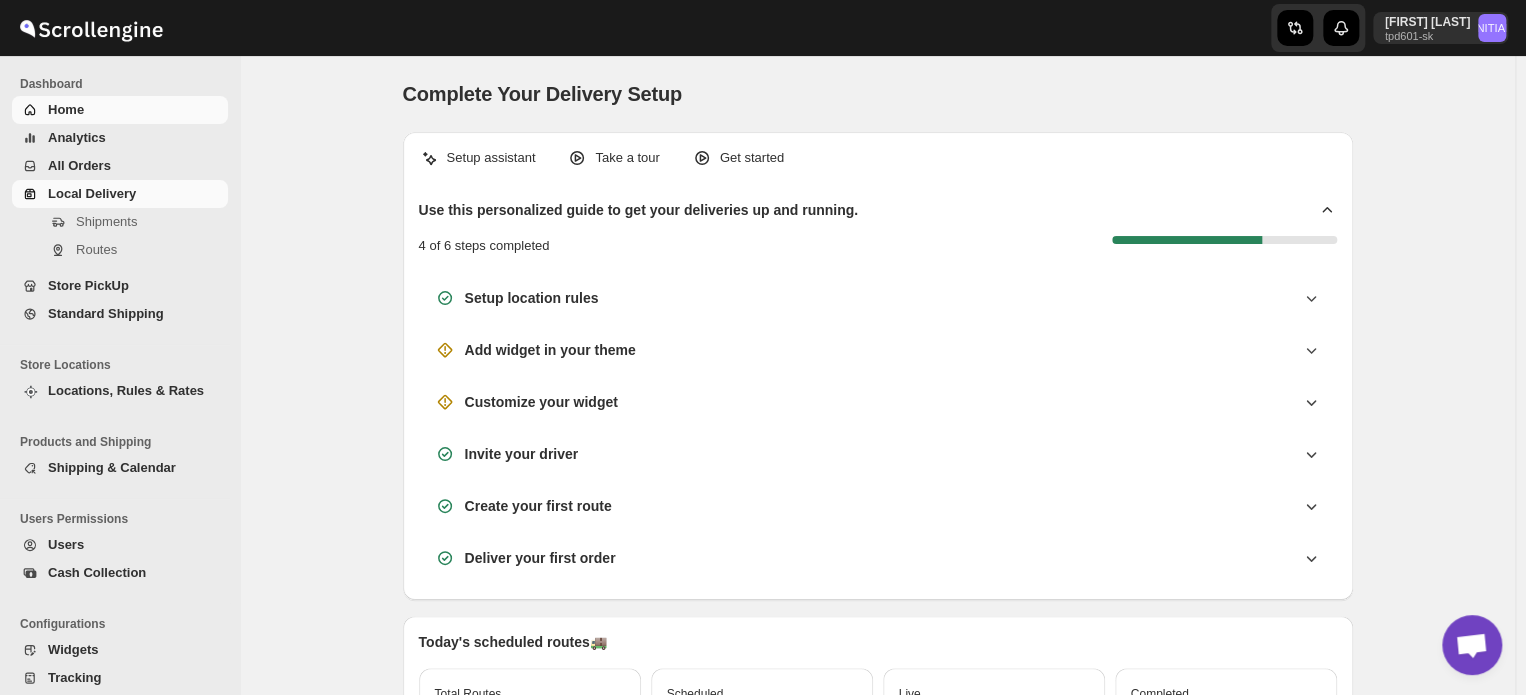 click on "Local Delivery" at bounding box center [92, 193] 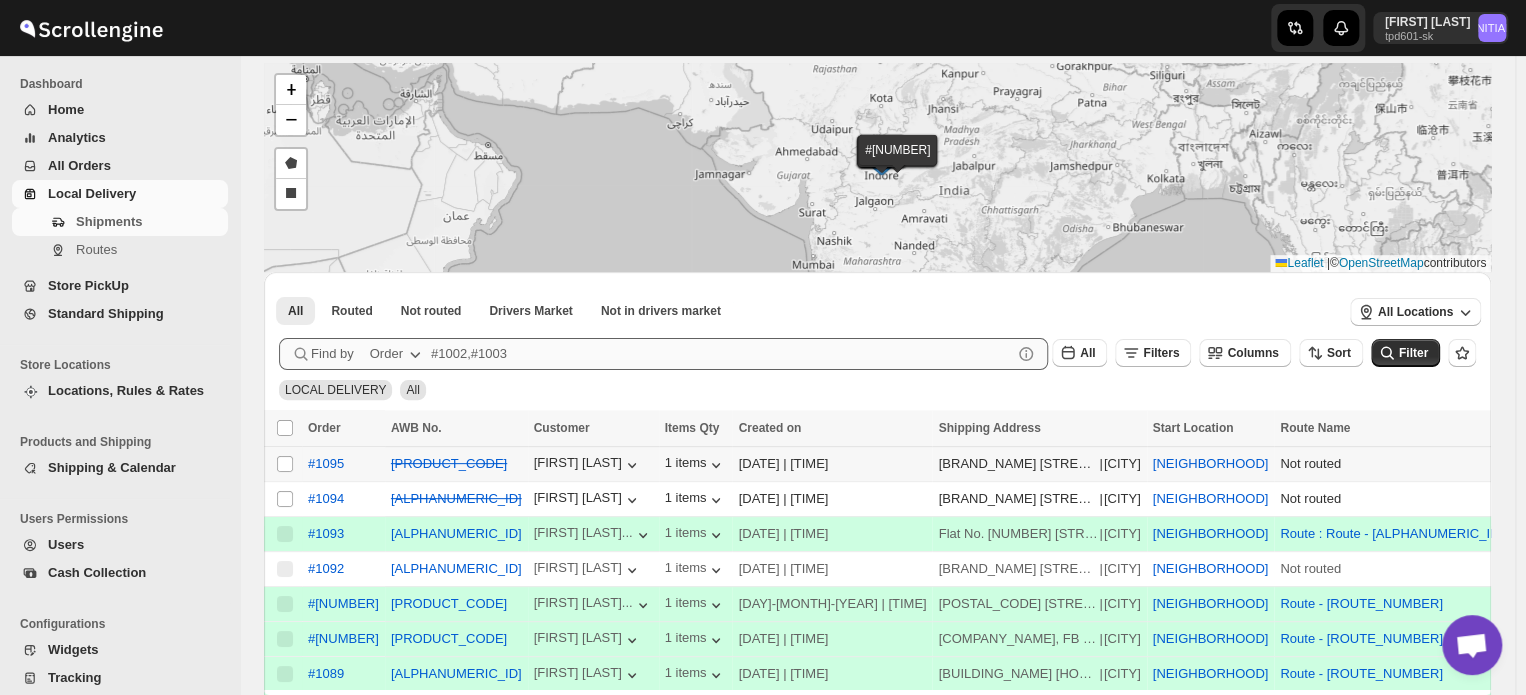 scroll, scrollTop: 90, scrollLeft: 0, axis: vertical 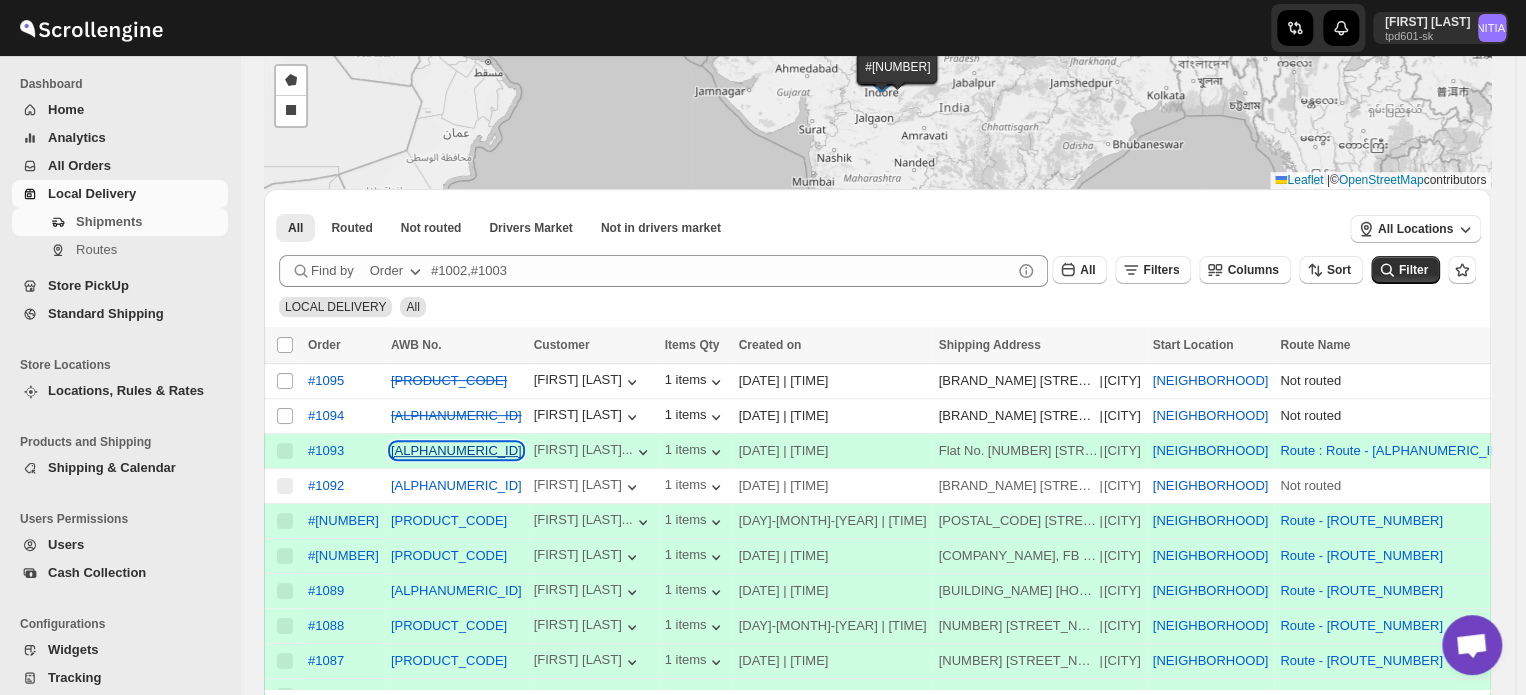 click on "[ALPHANUMERIC]" at bounding box center [456, 450] 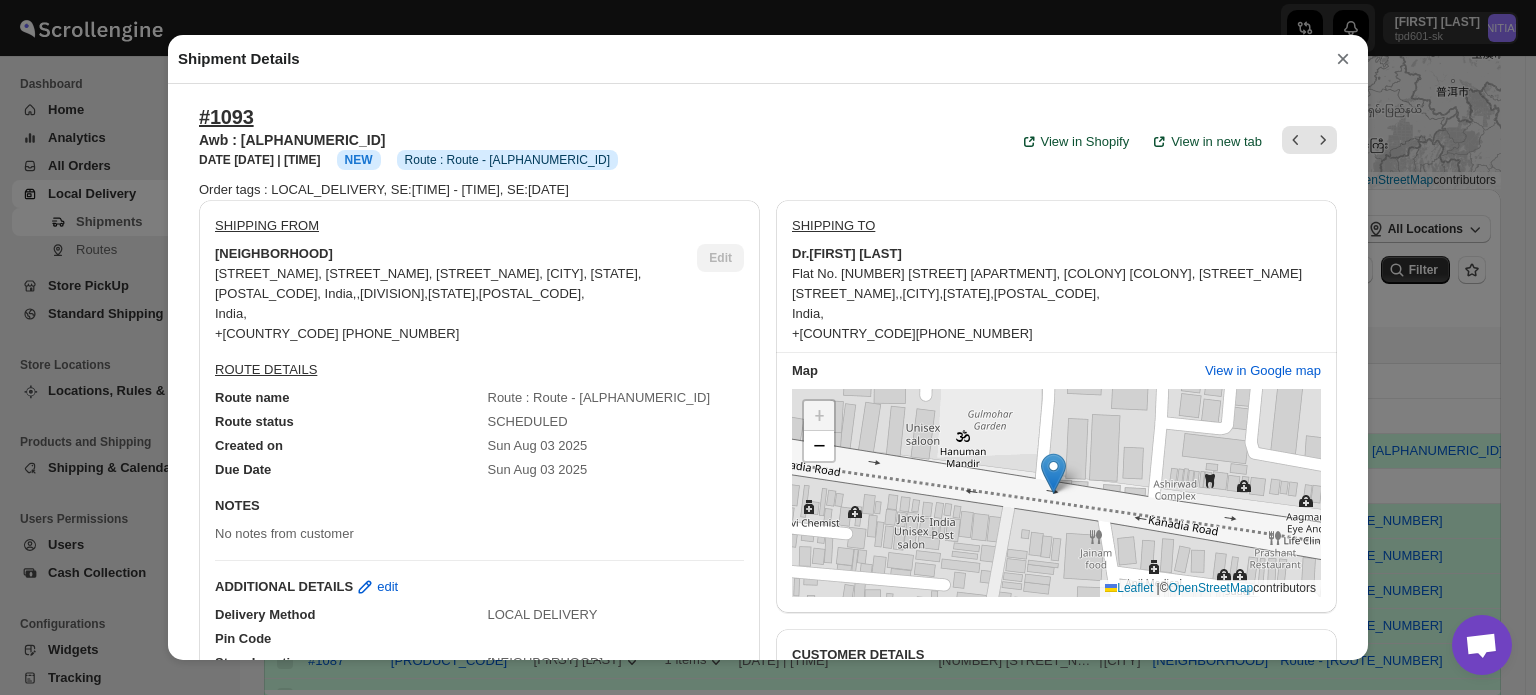 click on "×" at bounding box center [1343, 59] 